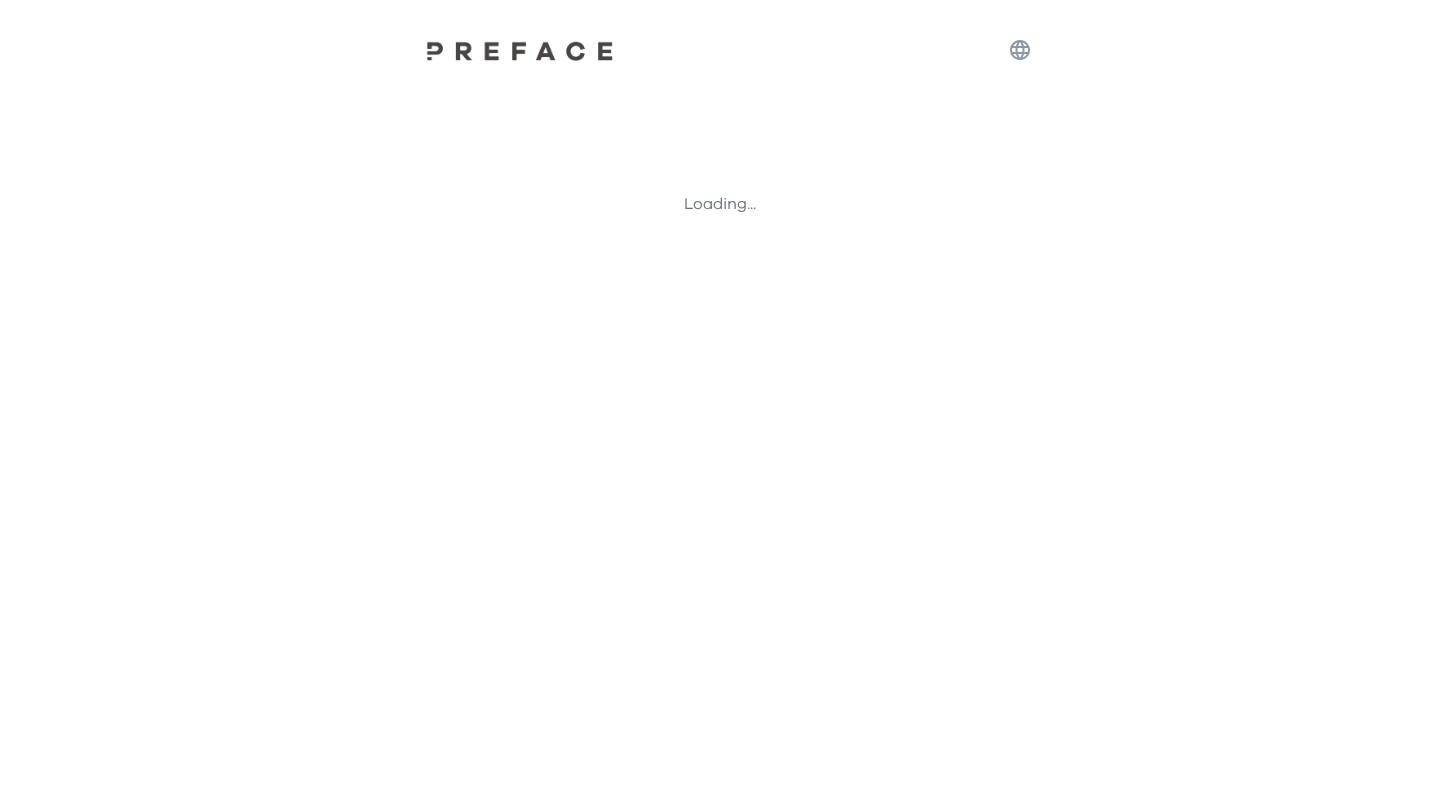 scroll, scrollTop: 0, scrollLeft: 0, axis: both 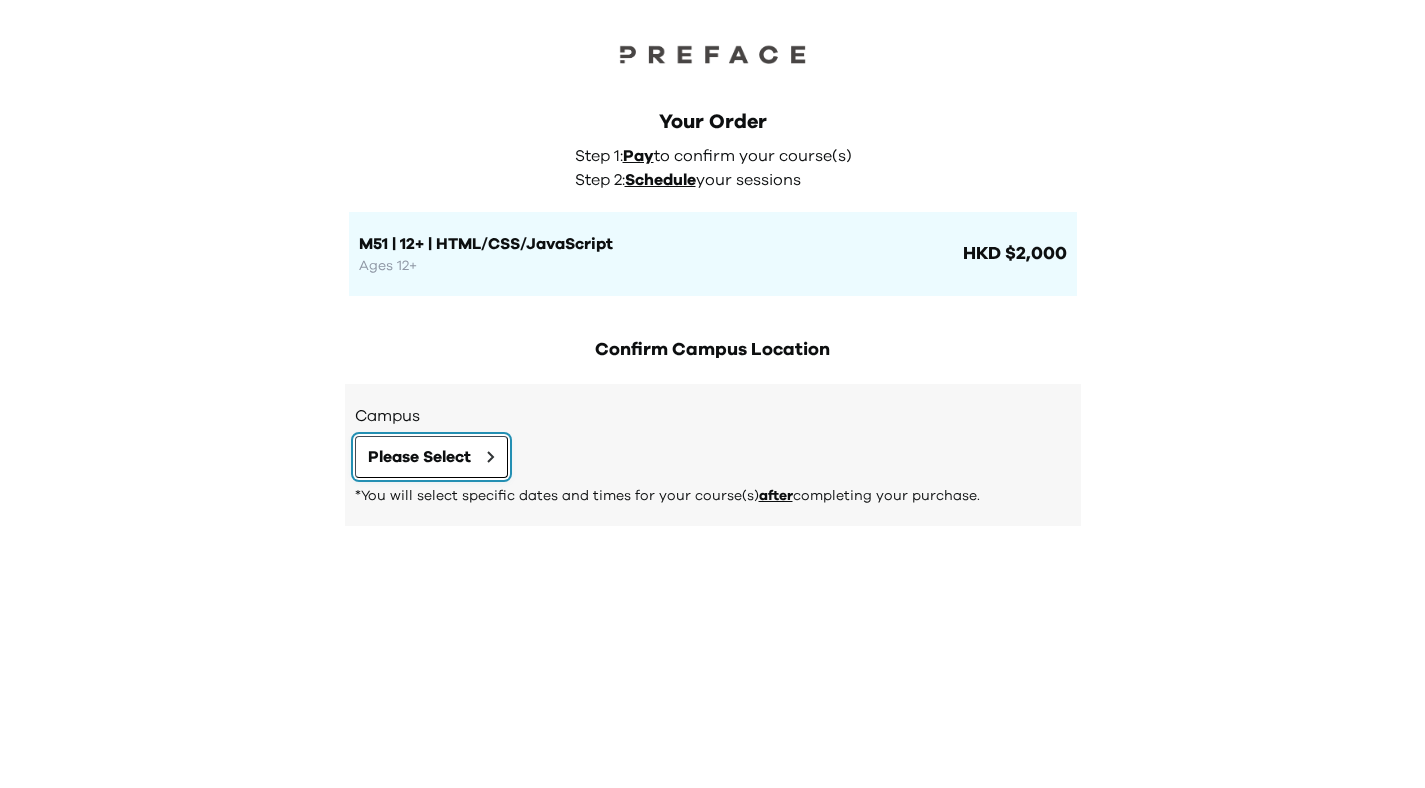 click on "Please Select" at bounding box center [419, 457] 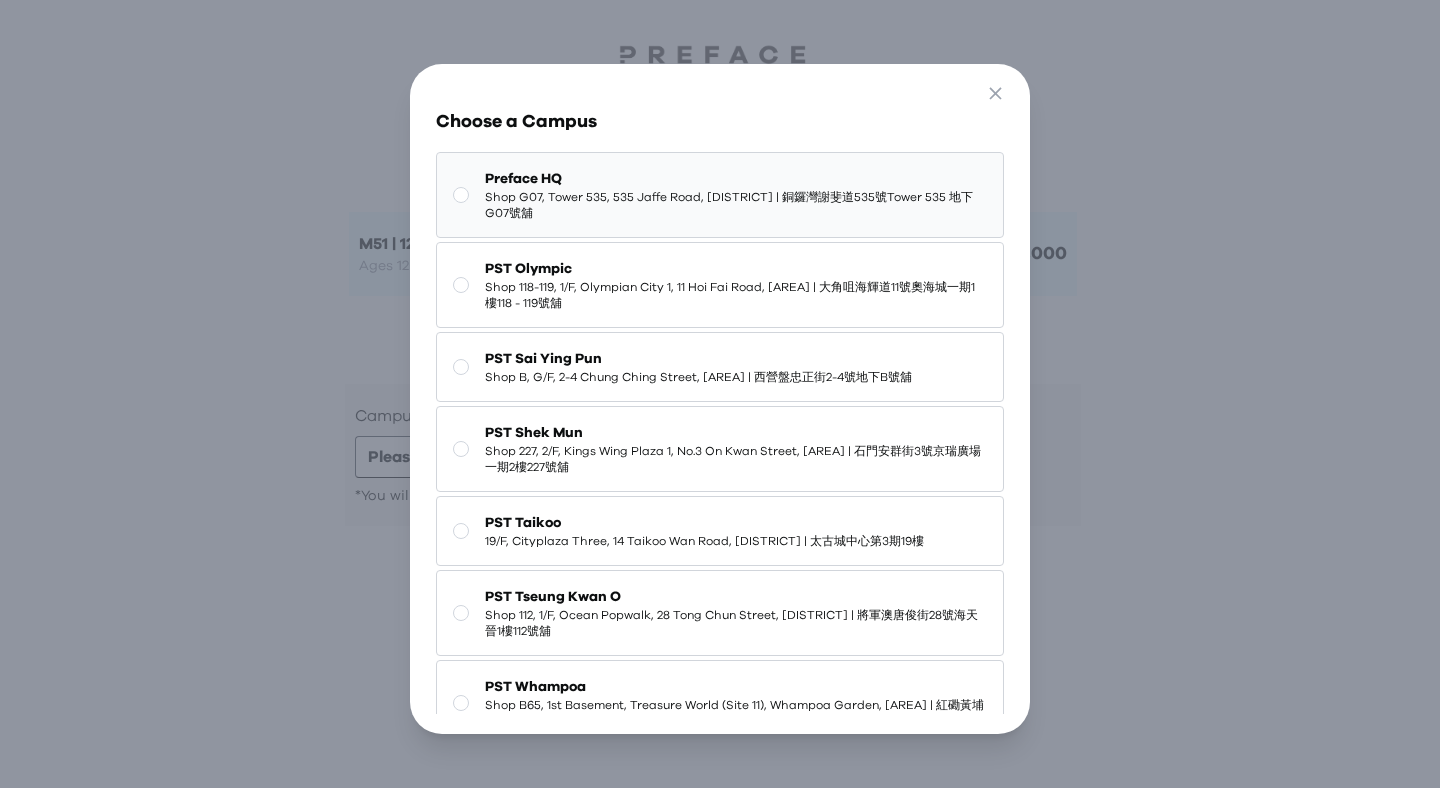 click on "Shop G07, Tower 535, 535 Jaffe Road, Causeway Bay | 銅鑼灣謝斐道535號Tower 535 地下G07號舖" at bounding box center [735, 205] 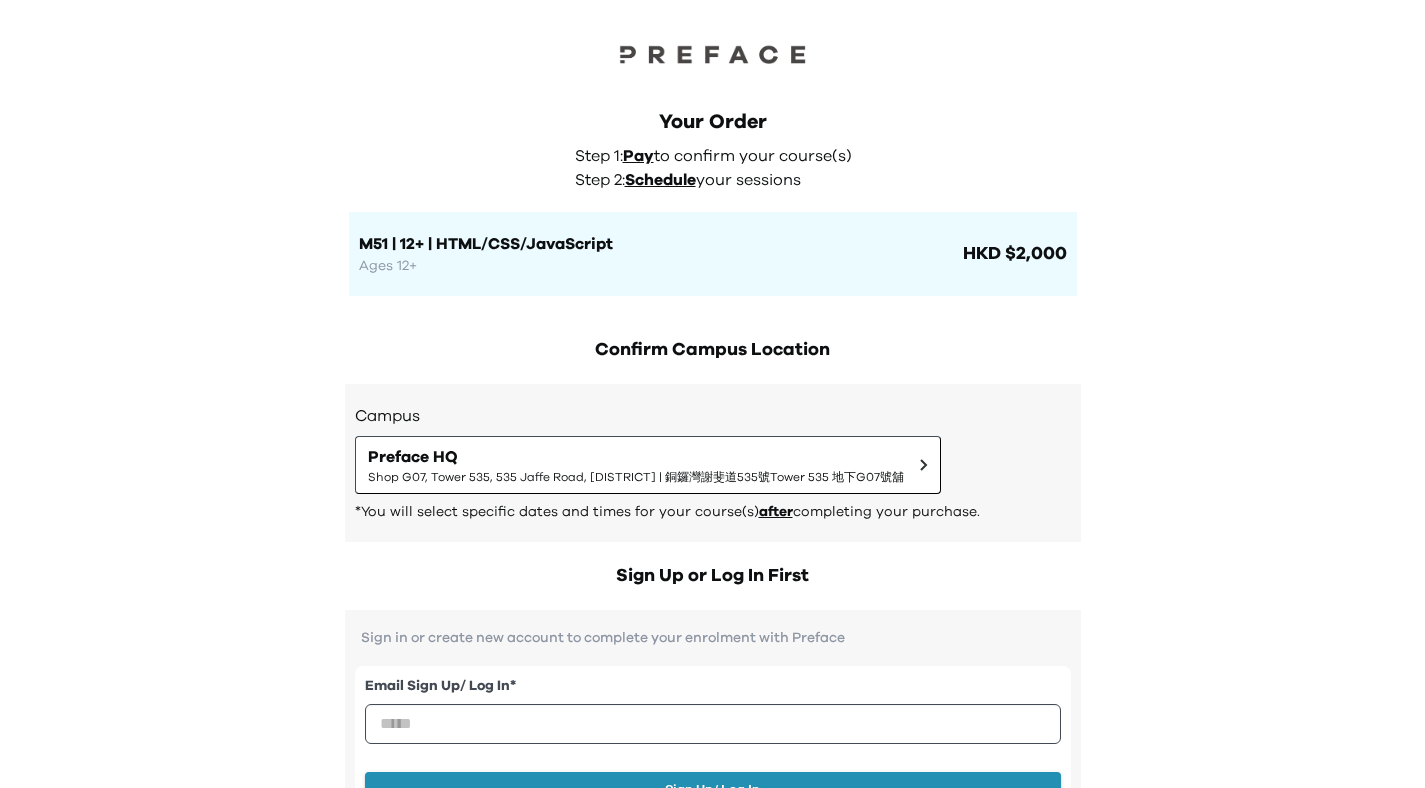 click on "Confirm Campus Location" at bounding box center (713, 350) 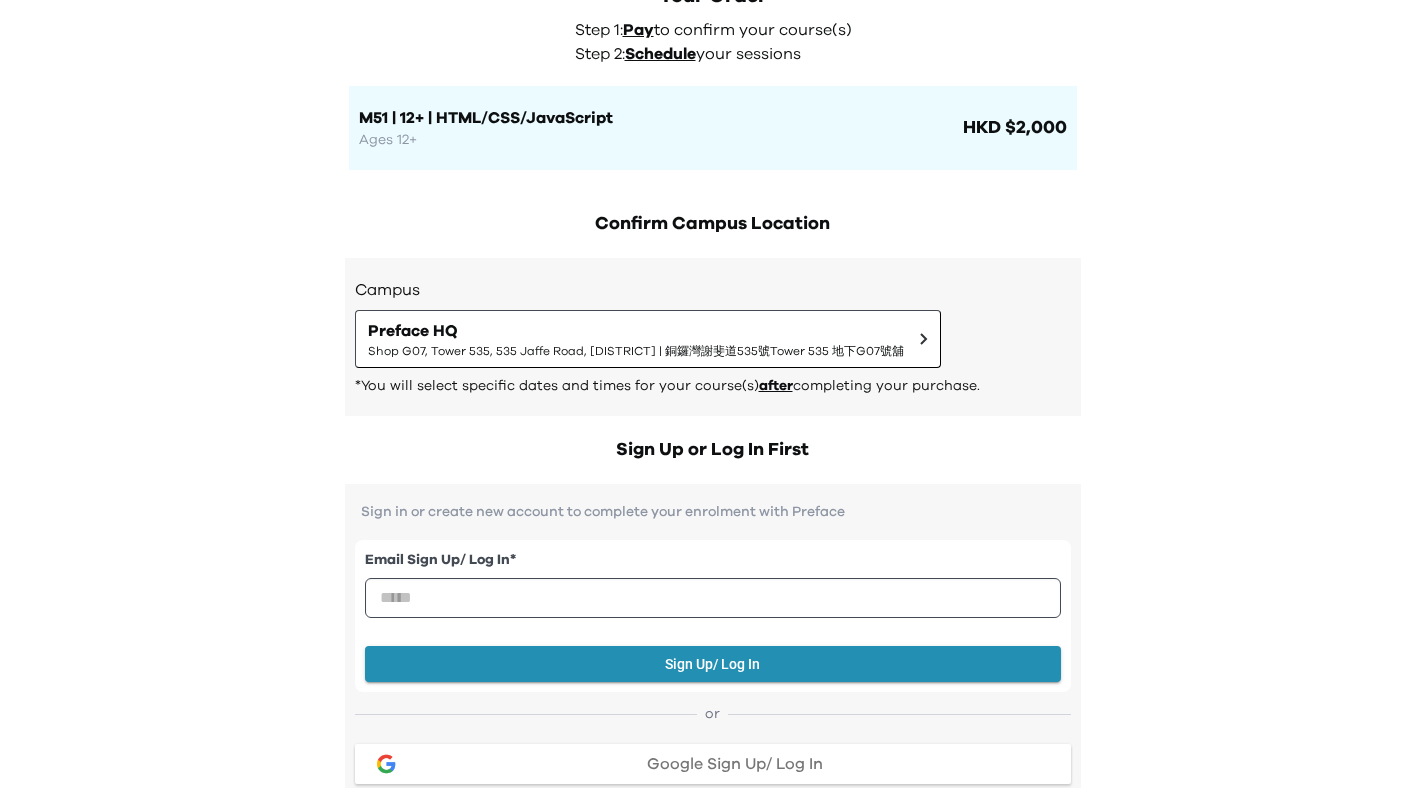 scroll, scrollTop: 298, scrollLeft: 0, axis: vertical 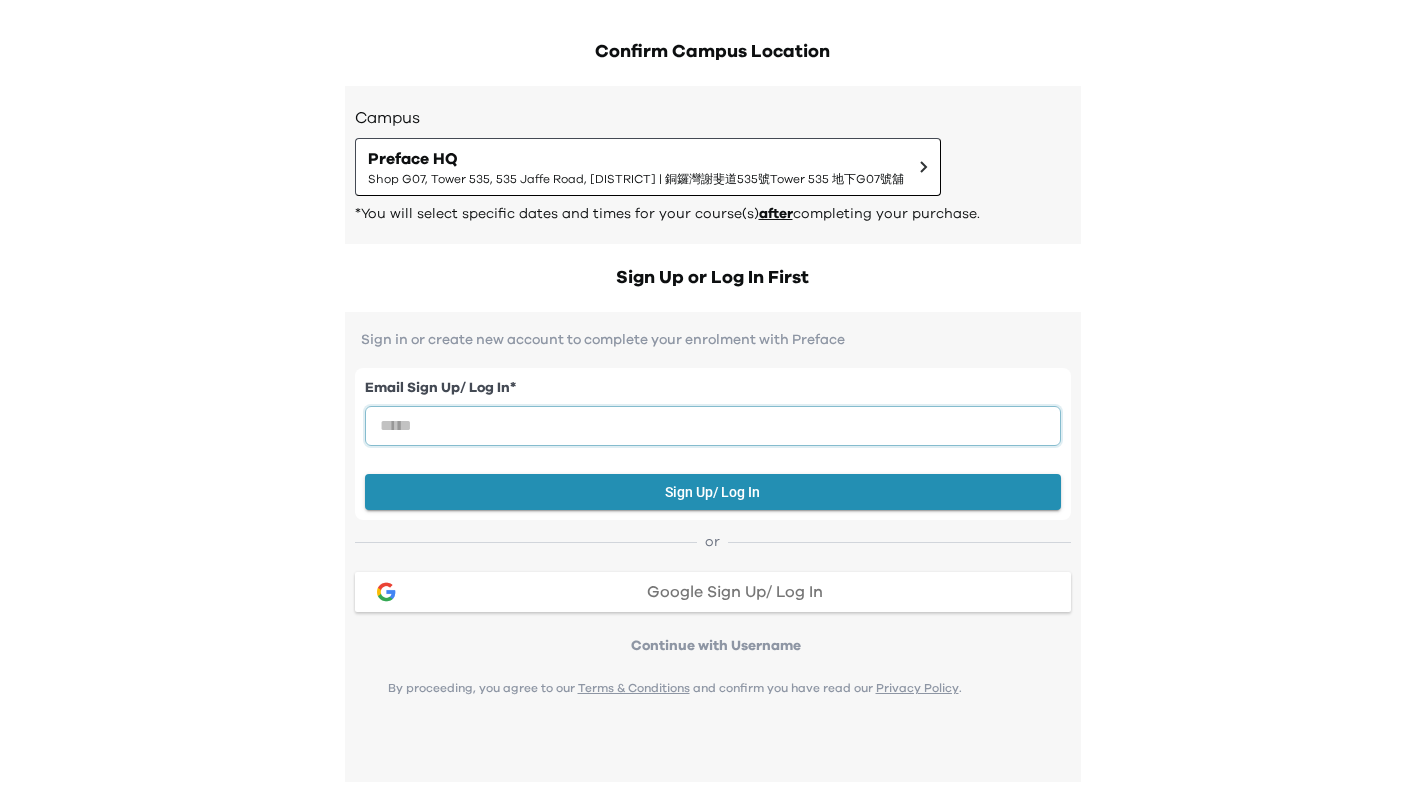 click at bounding box center [713, 426] 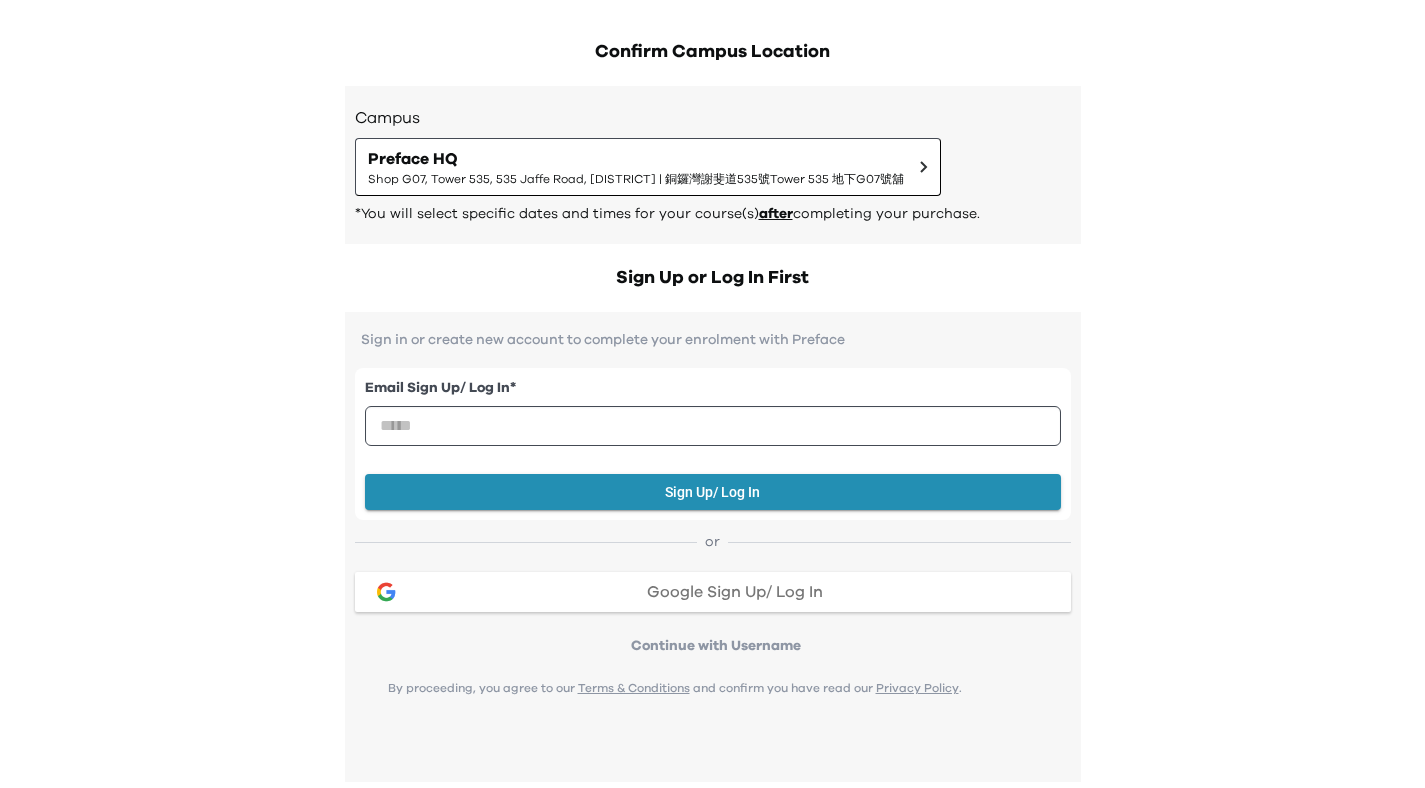click on "Your Order Step 1:  Pay  to confirm your course(s) Step 2:  Schedule  your sessions M51 | 12+ | HTML/CSS/JavaScript Ages 12+ HKD $2,000 Confirm Campus Location Campus Preface HQ Shop G07, Tower 535, 535 Jaffe Road, Causeway Bay | 銅鑼灣謝斐道535號Tower 535 地下G07號舖 *You will select specific dates and times for your course(s)  after  completing your purchase. Sign Up or Log In First Sign in or create new account to complete your enrolment with Preface Email Sign Up/ Log In  * Sign Up/ Log In or Google Sign Up/ Log In Continue with Username By proceeding, you agree to our   Terms & Conditions   and confirm you have read our   Privacy Policy . Summary Attending M51 | 12+ | HTML/CSS/JavaScript Number of Module(s) 1 Date To be Scheduled After Payment Time Slot To be Scheduled After Payment Campus Preface HQ Sub Total $2,000 Apply Total HKD $2,000 Last Step! Pay with... Credit Card FPS Transfer I have read and agree to the  Terms and Conditions . Submit My Registration Please sign in to continue" at bounding box center (712, 748) 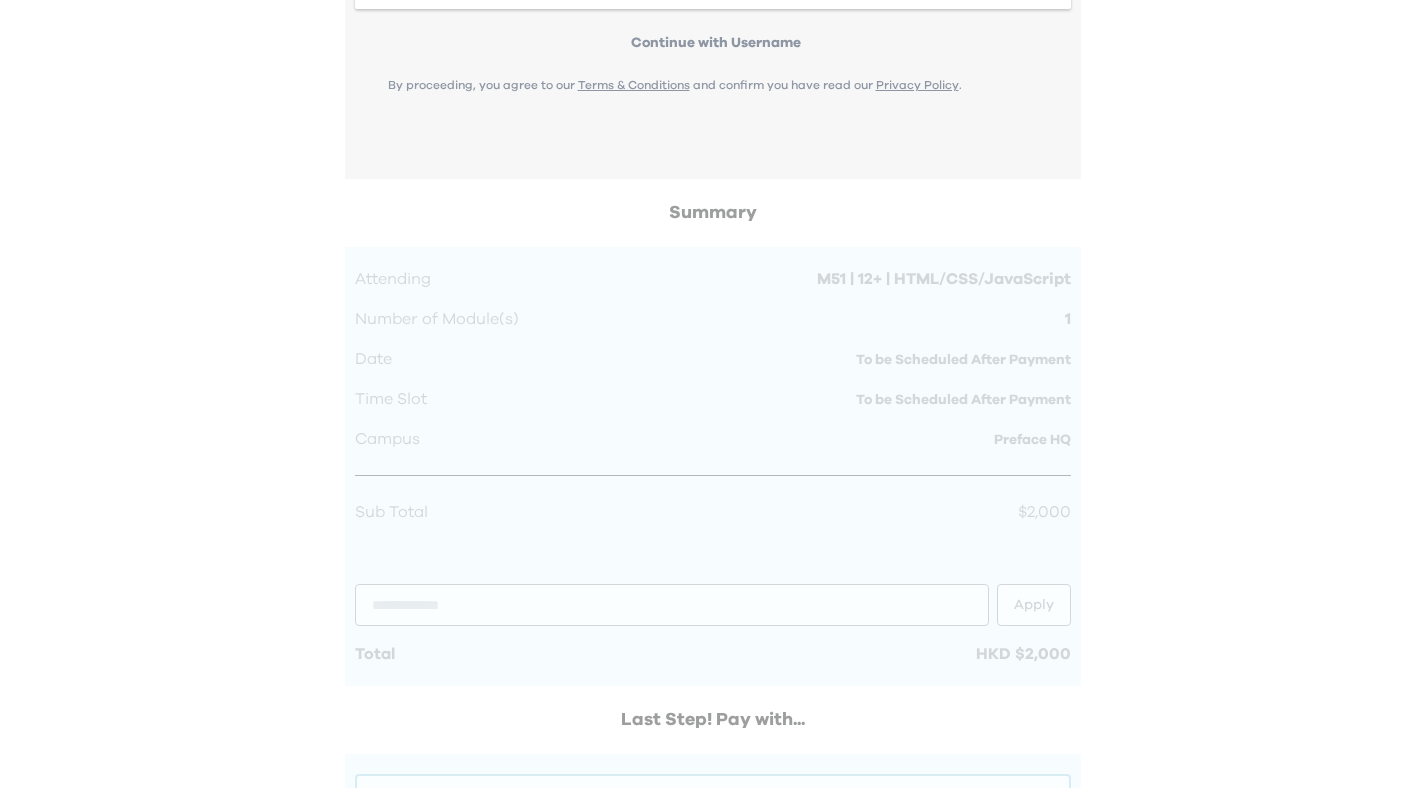 scroll, scrollTop: 903, scrollLeft: 0, axis: vertical 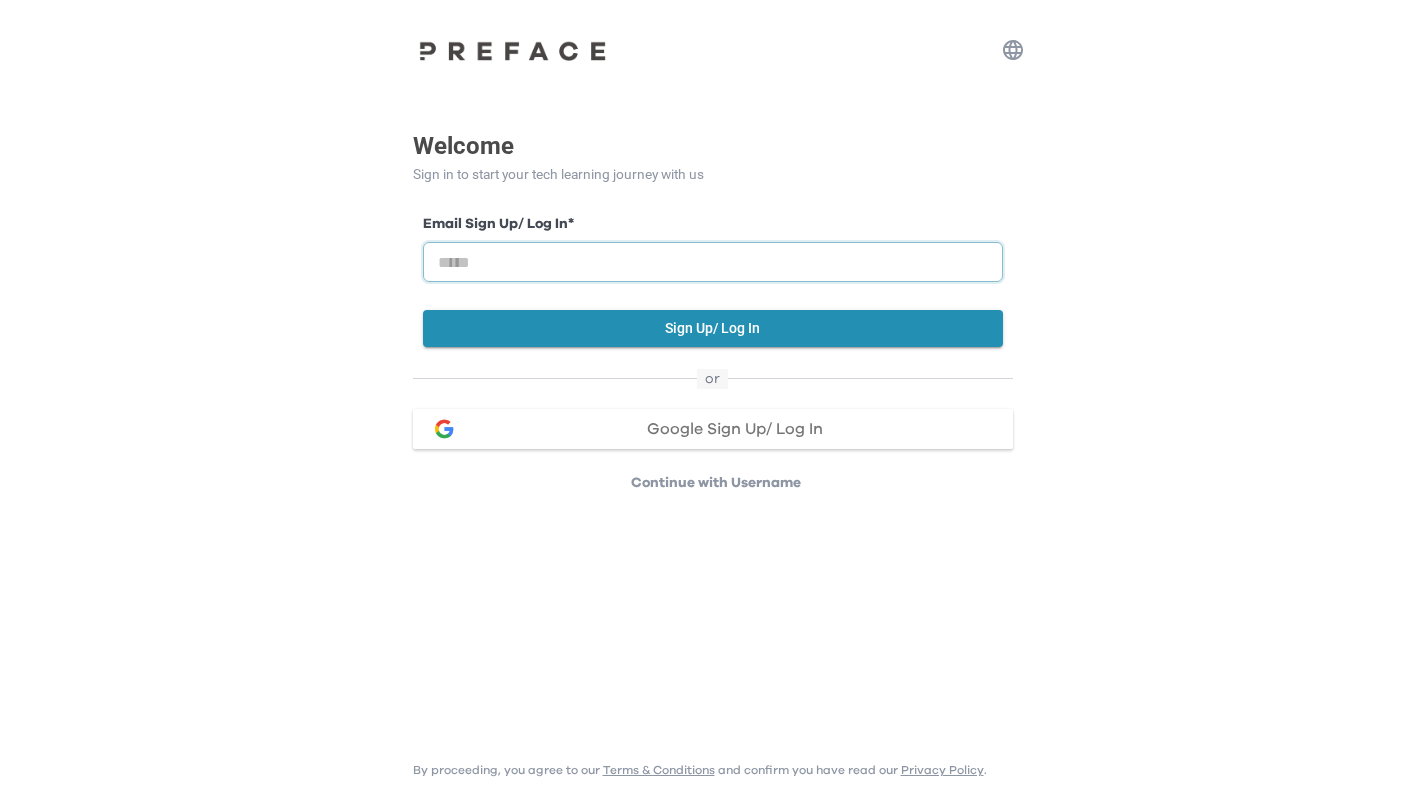 click at bounding box center (713, 262) 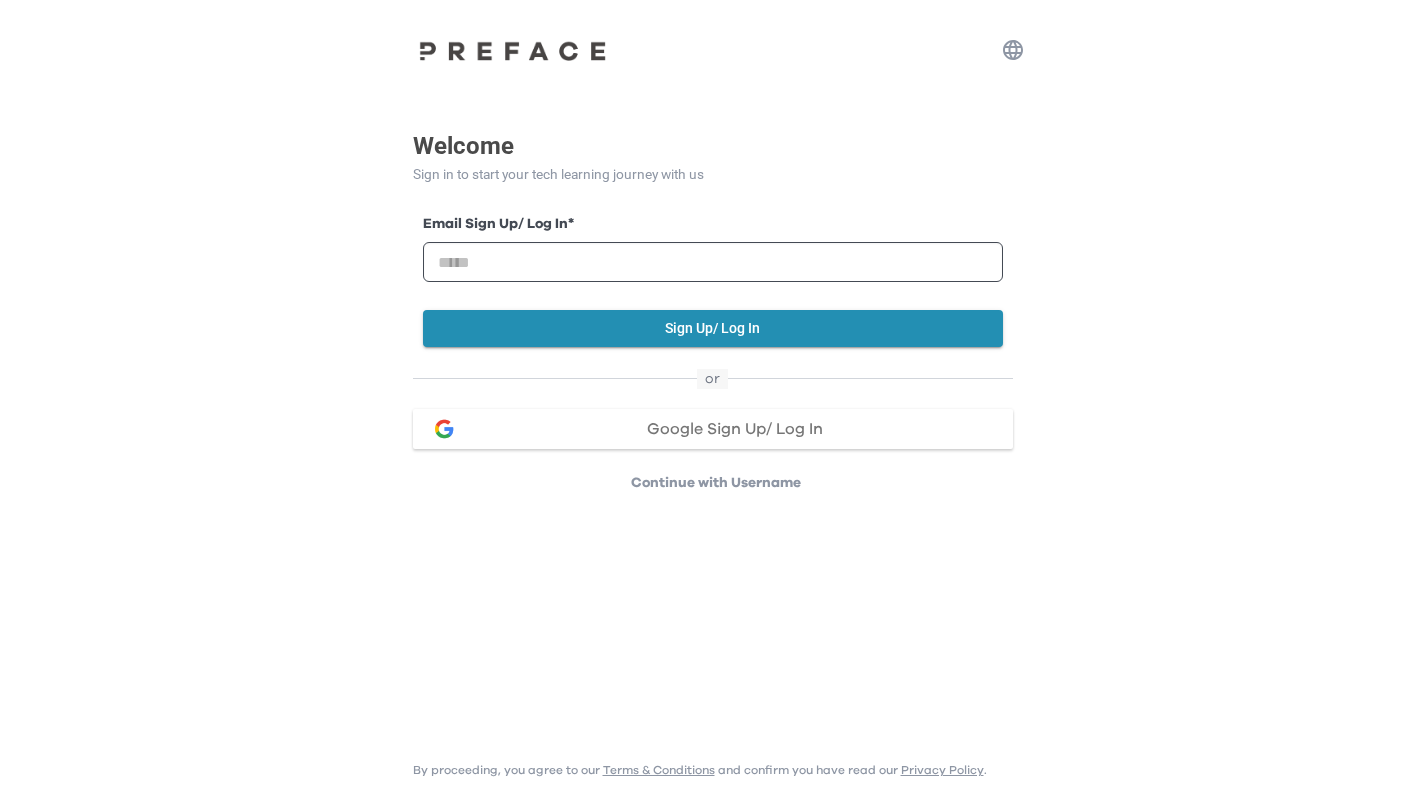 click on "Welcome Sign in to start your tech learning journey with us Email Sign Up/ Log In  * Sign Up/ Log In or Google Sign Up/ Log In Continue with Username By proceeding, you agree to our   Terms & Conditions   and confirm you have read our   Privacy Policy ." at bounding box center (712, 246) 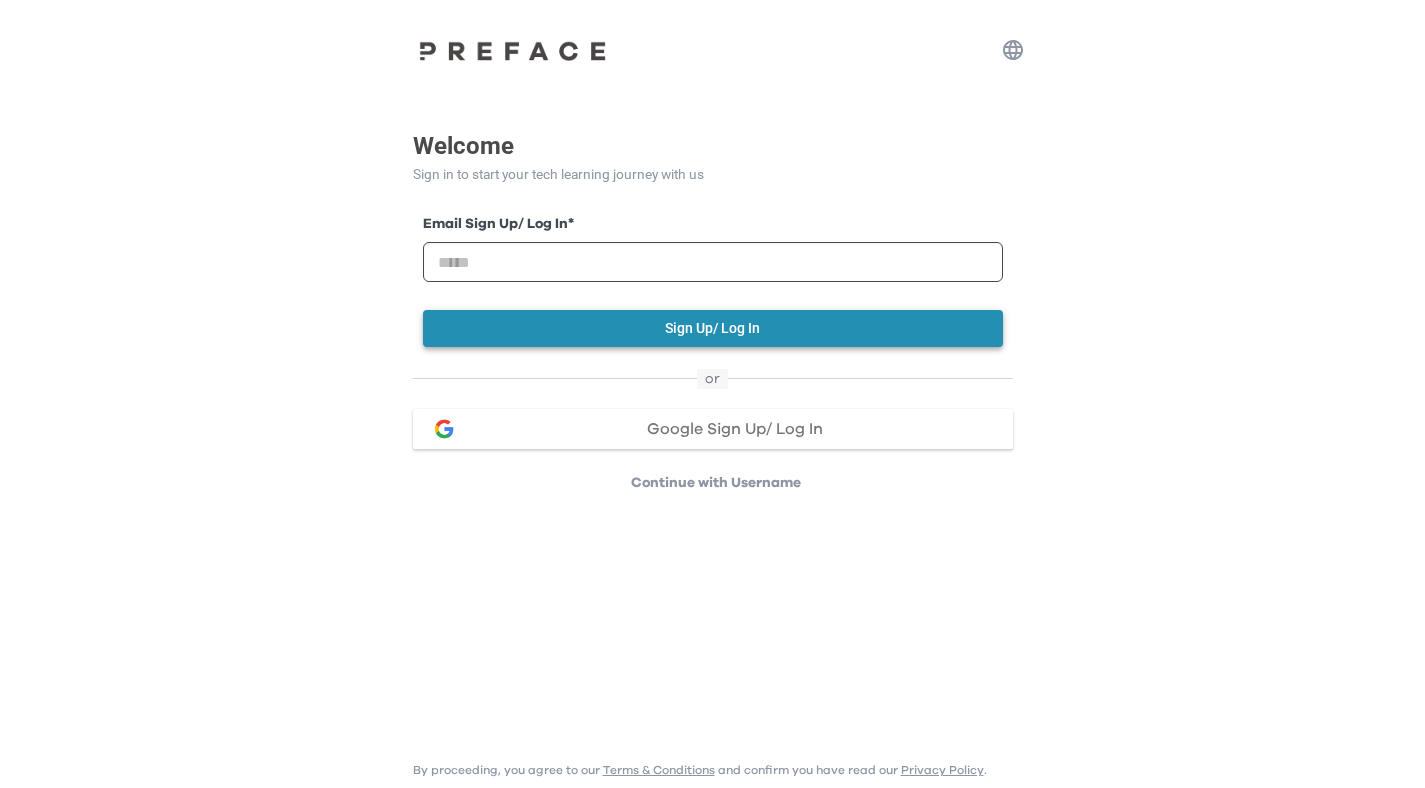 click on "Sign Up/ Log In" at bounding box center [713, 328] 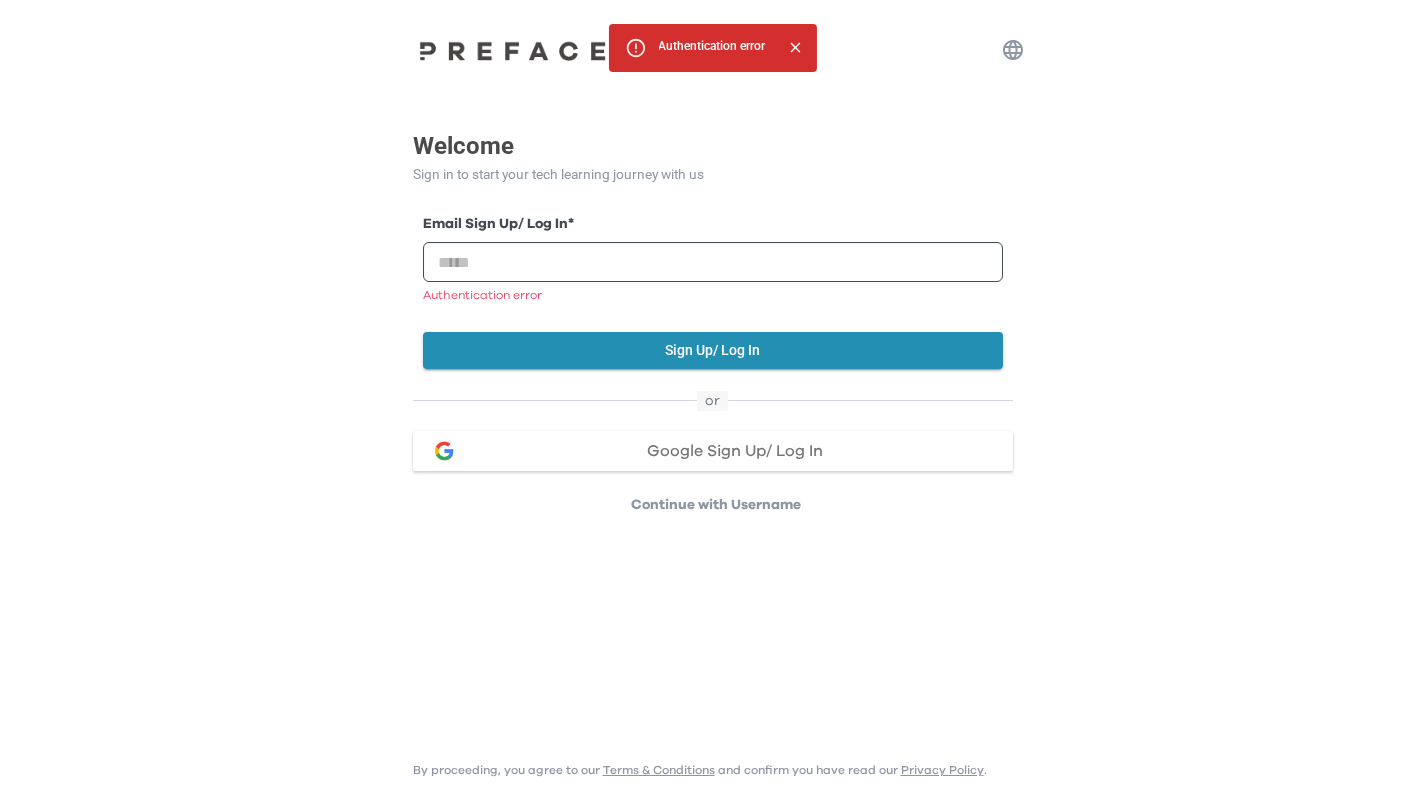 click on "Welcome Sign in to start your tech learning journey with us Email Sign Up/ Log In  * Authentication error Sign Up/ Log In or Google Sign Up/ Log In Continue with Username By proceeding, you agree to our   Terms & Conditions   and confirm you have read our   Privacy Policy . Authentication error" at bounding box center (712, 269) 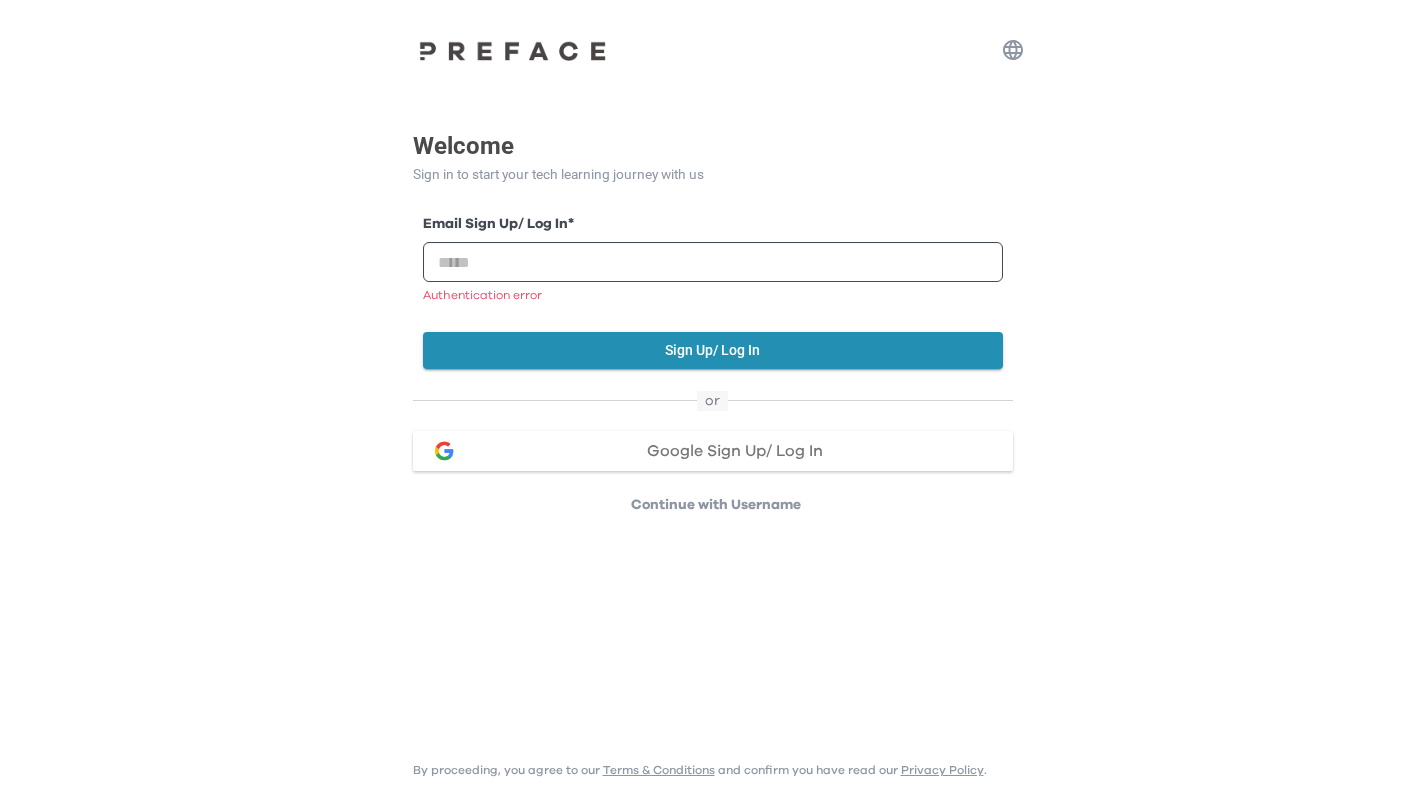 click on "Continue with Username" at bounding box center (716, 505) 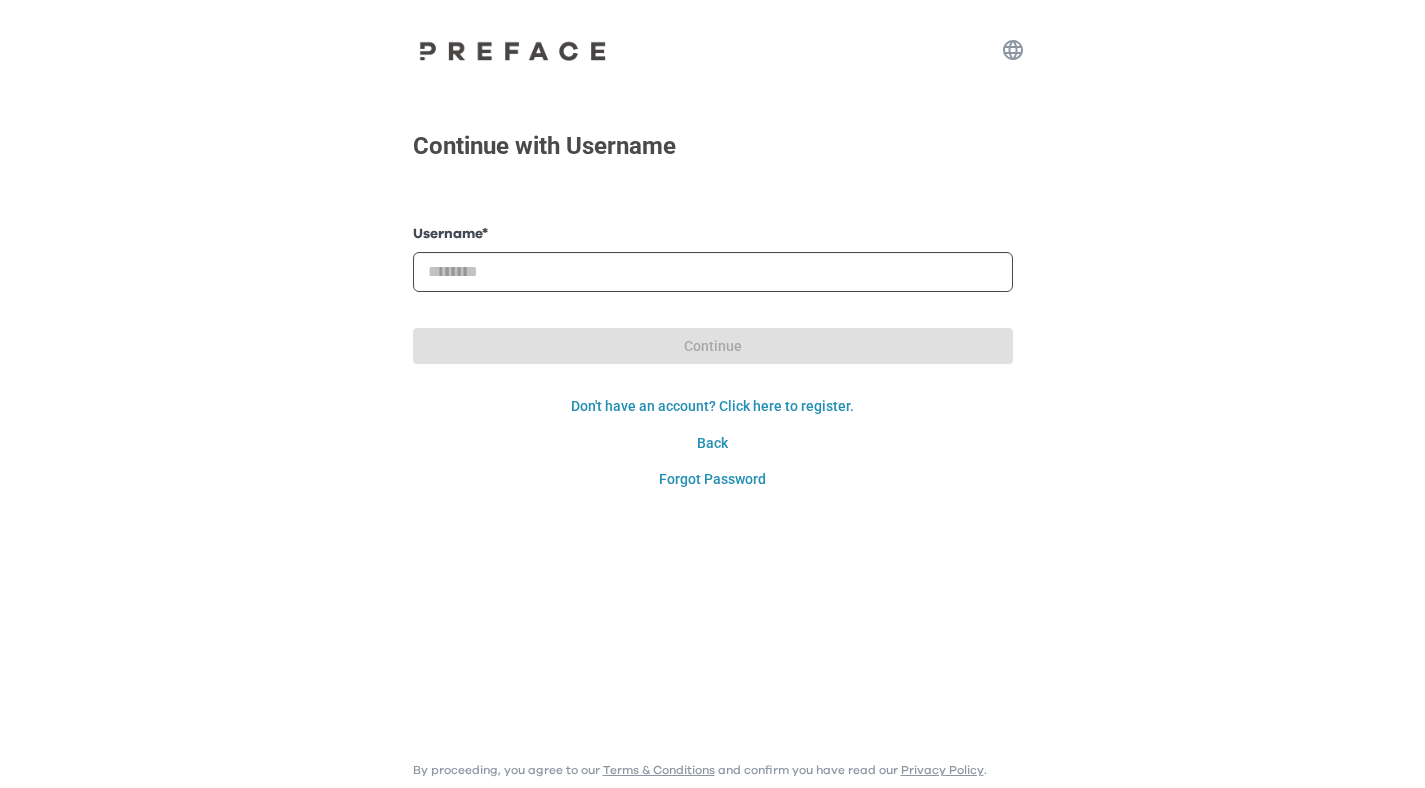 click on "Continue with Username Username  * Password  * Continue Login Don't have an account? Click here to register. Back Forgot Password By proceeding, you agree to our   Terms & Conditions   and confirm you have read our   Privacy Policy ." at bounding box center (712, 249) 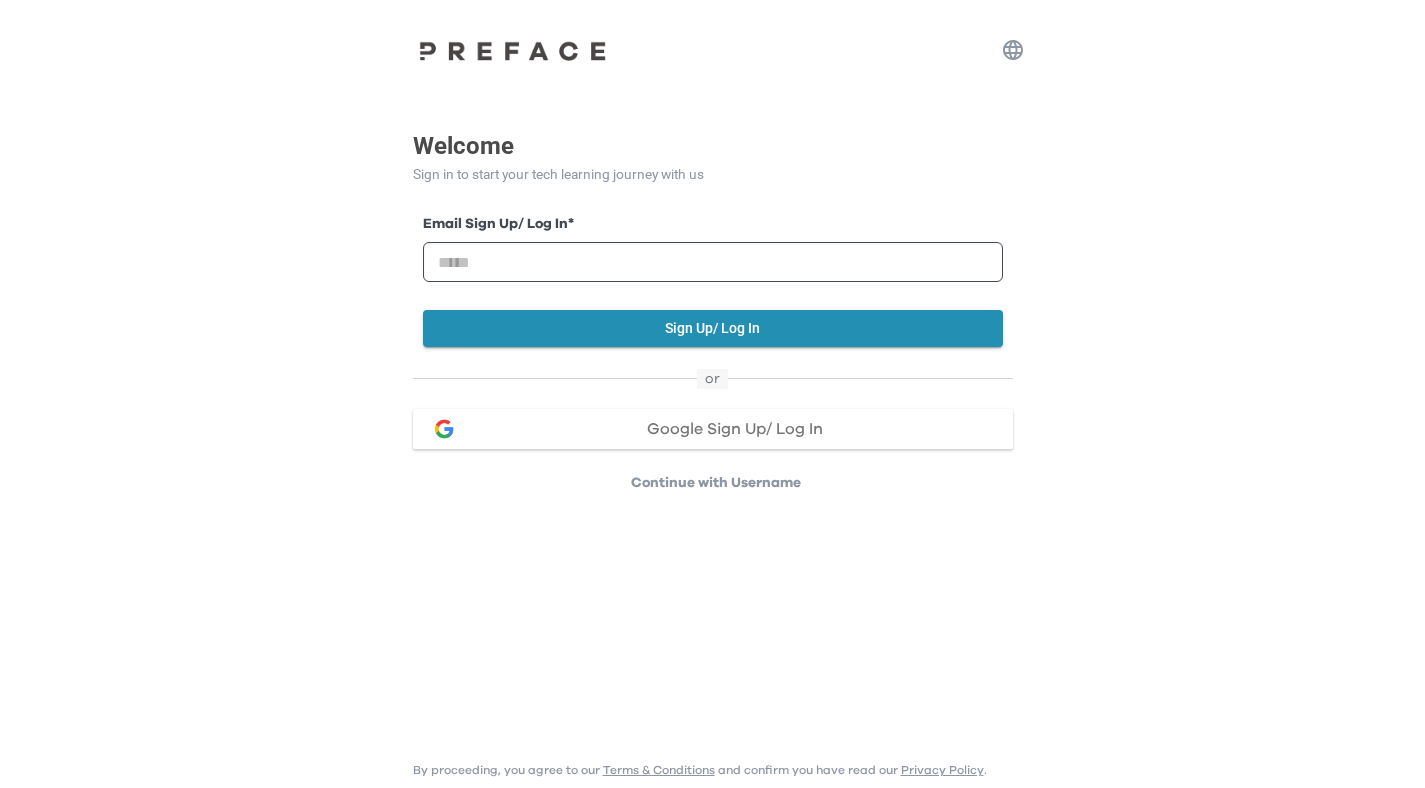 scroll, scrollTop: 0, scrollLeft: 0, axis: both 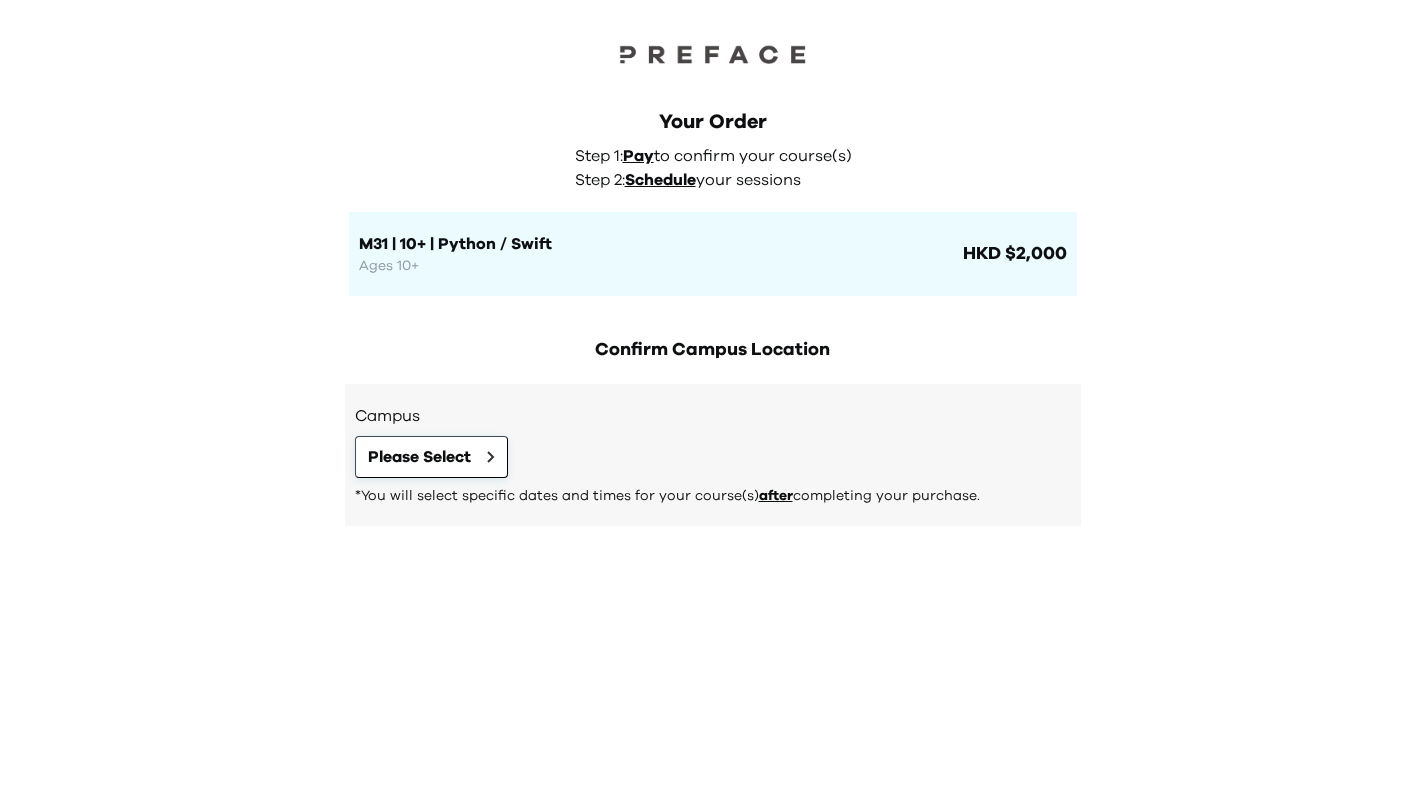 click on "Campus Please Select *You will select specific dates and times for your course(s)  after  completing your purchase." at bounding box center (713, 455) 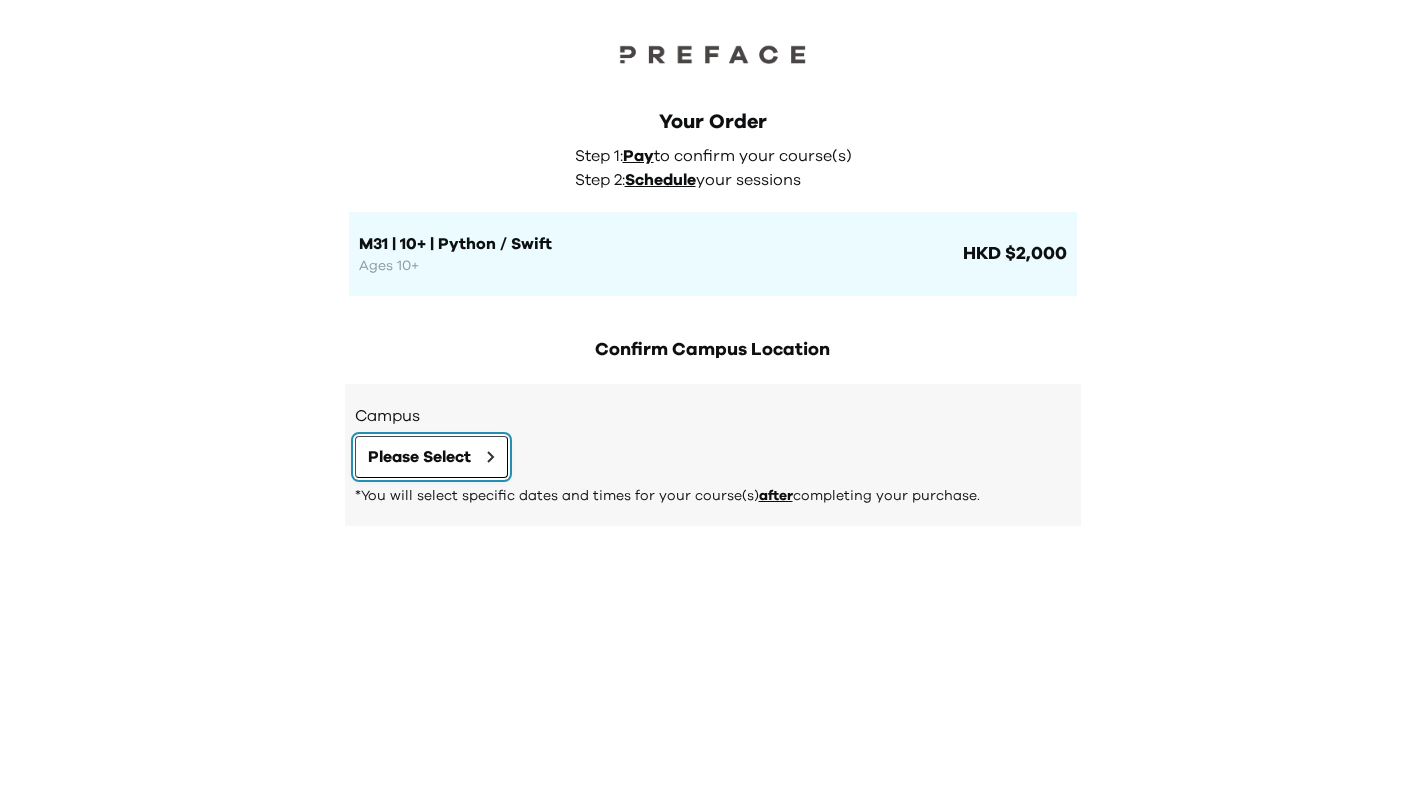 click on "Please Select" at bounding box center (431, 457) 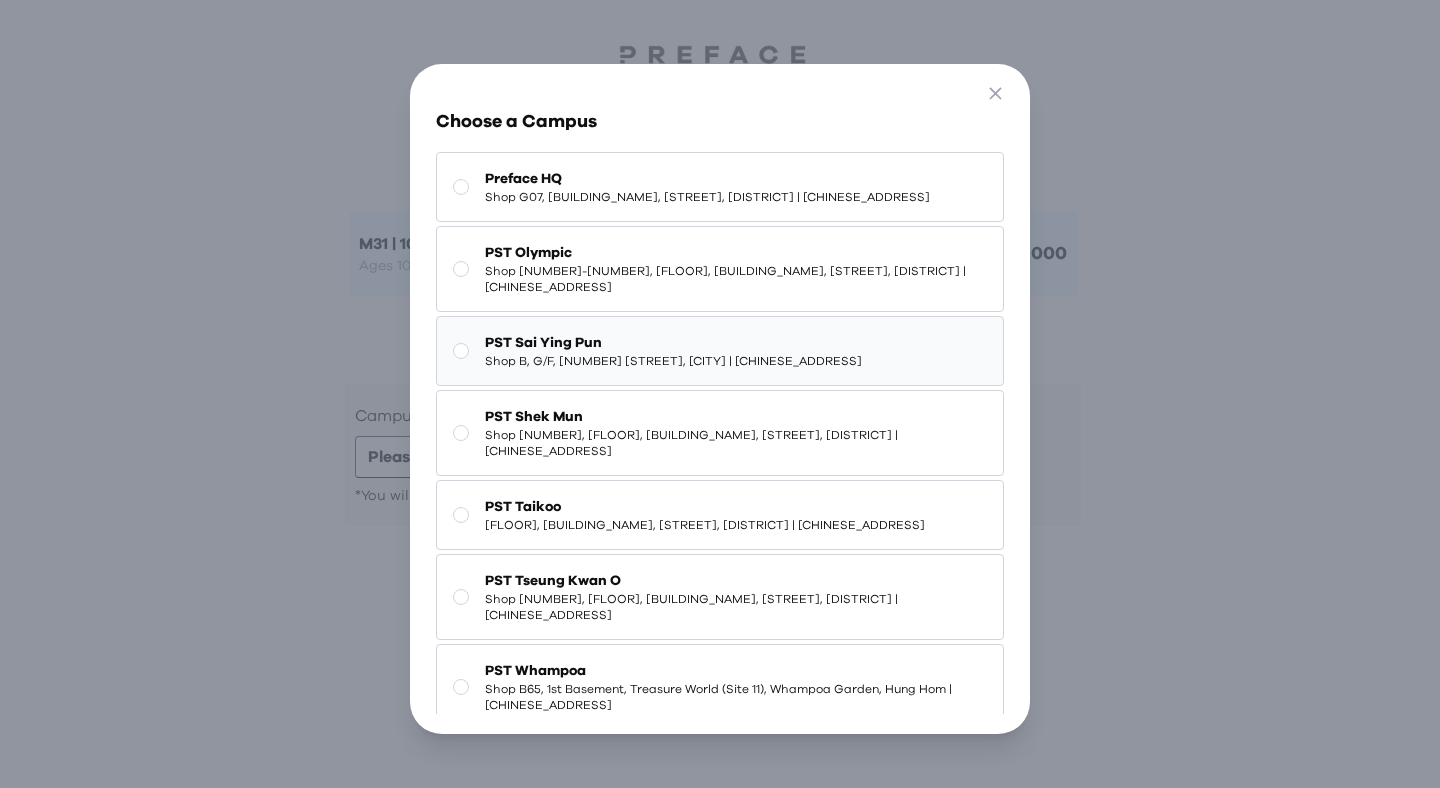 click on "Shop B, G/F, [NUMBER] [STREET], [CITY] | [CHINESE_ADDRESS]" at bounding box center (673, 361) 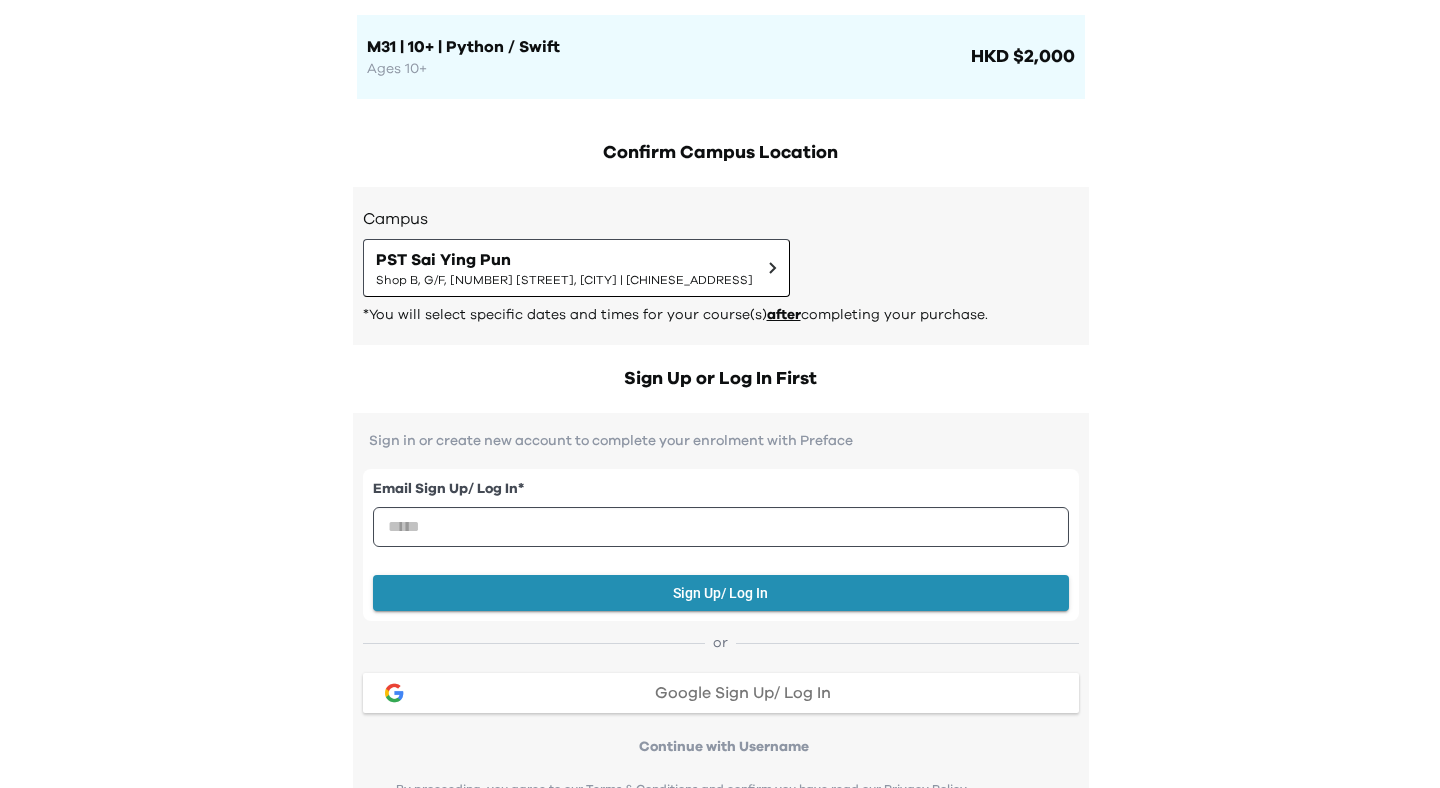 scroll, scrollTop: 175, scrollLeft: 0, axis: vertical 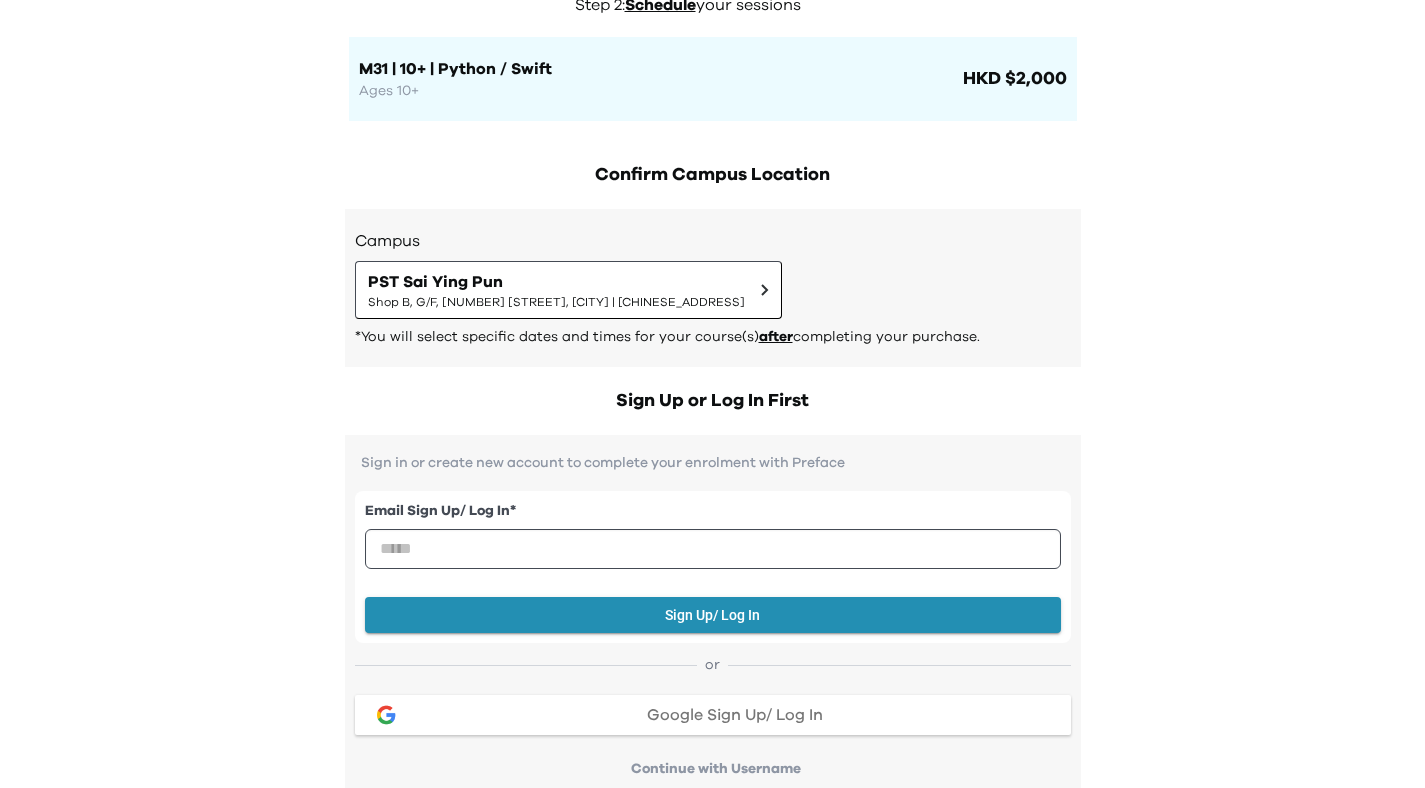 click on "Campus PST Sai Ying Pun Shop B, G/F, [NUMBER] [STREET], [CITY] | [CHINESE_ADDRESS] *You will select specific dates and times for your course(s) after completing your purchase." at bounding box center (713, 288) 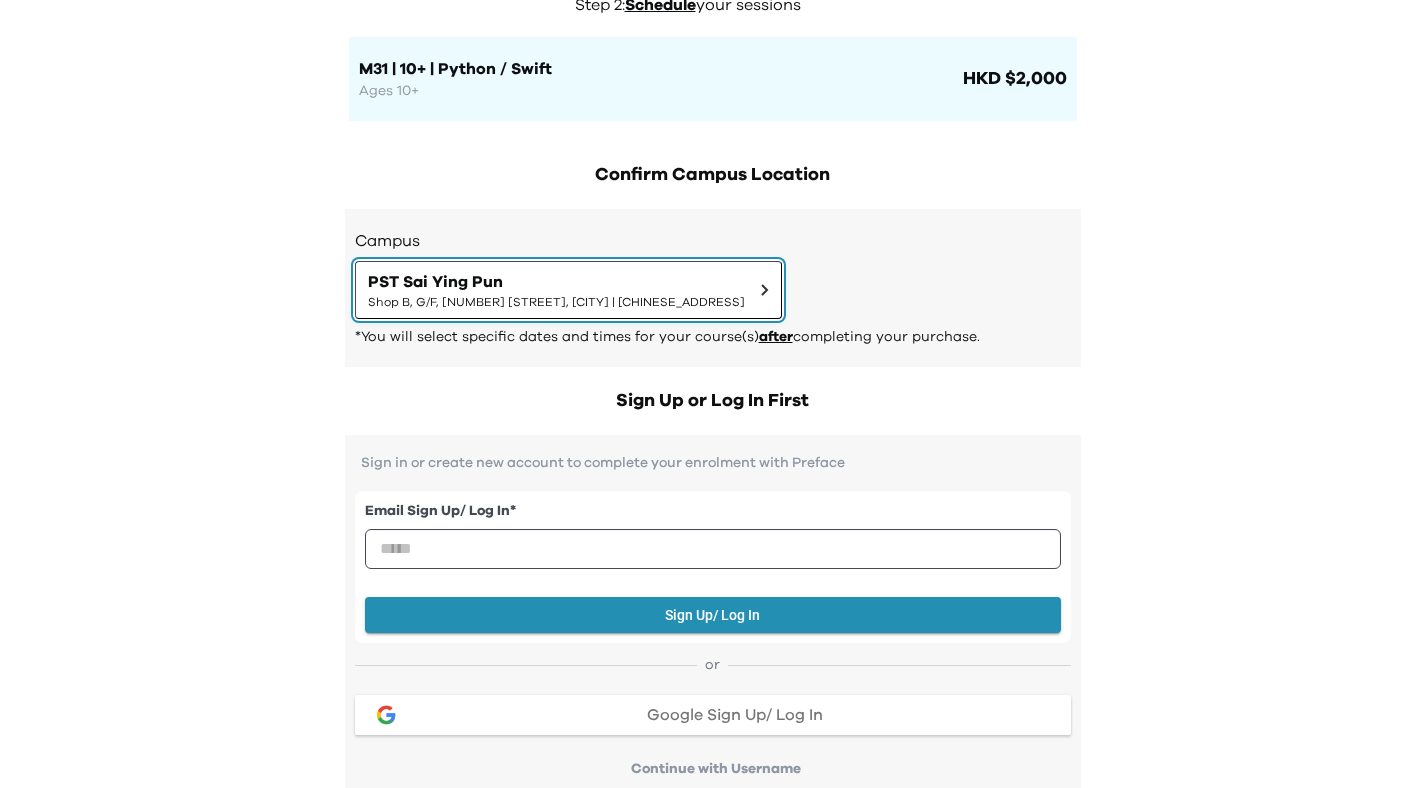 click on "Shop B, G/F, [NUMBER] [STREET], [CITY] | [CHINESE_ADDRESS]" at bounding box center (556, 302) 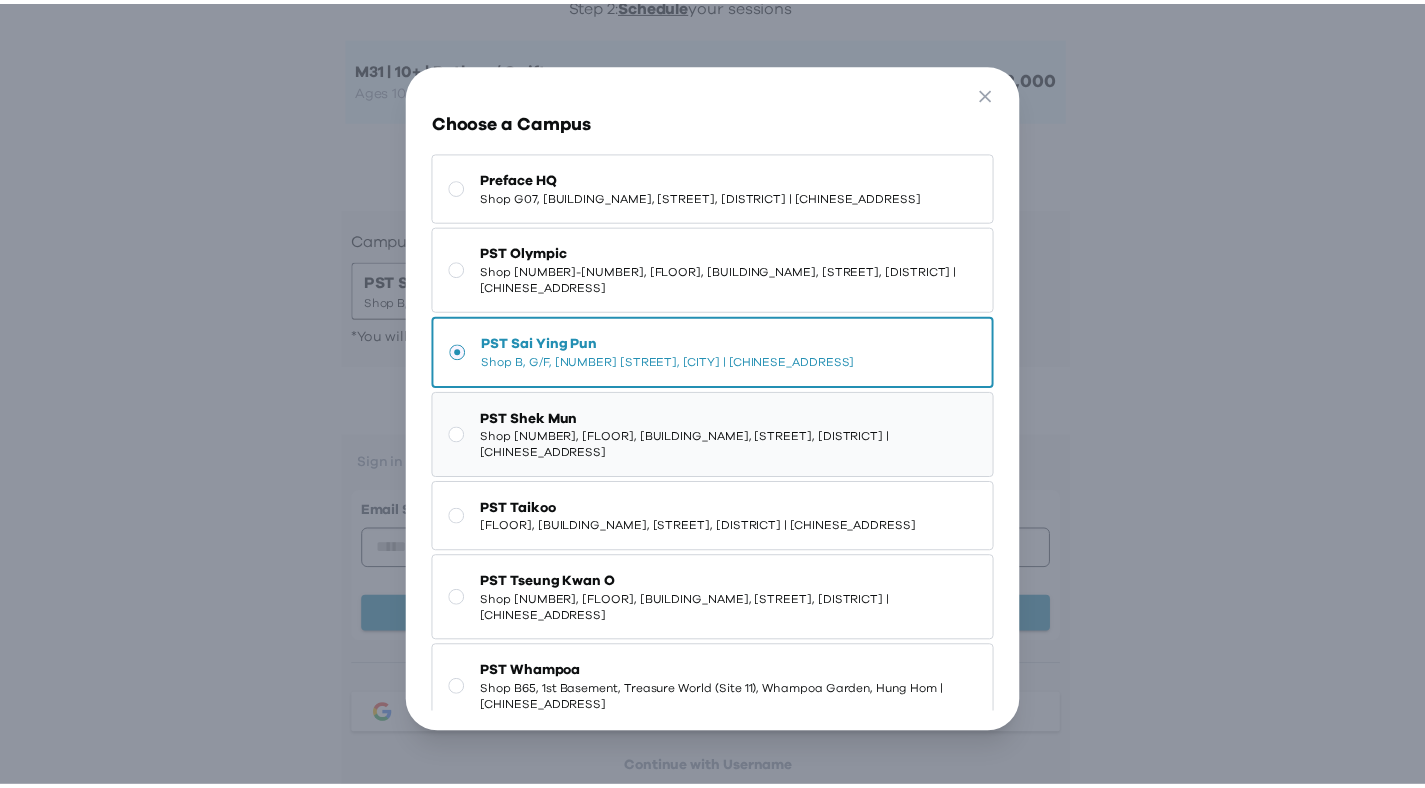 scroll, scrollTop: 342, scrollLeft: 0, axis: vertical 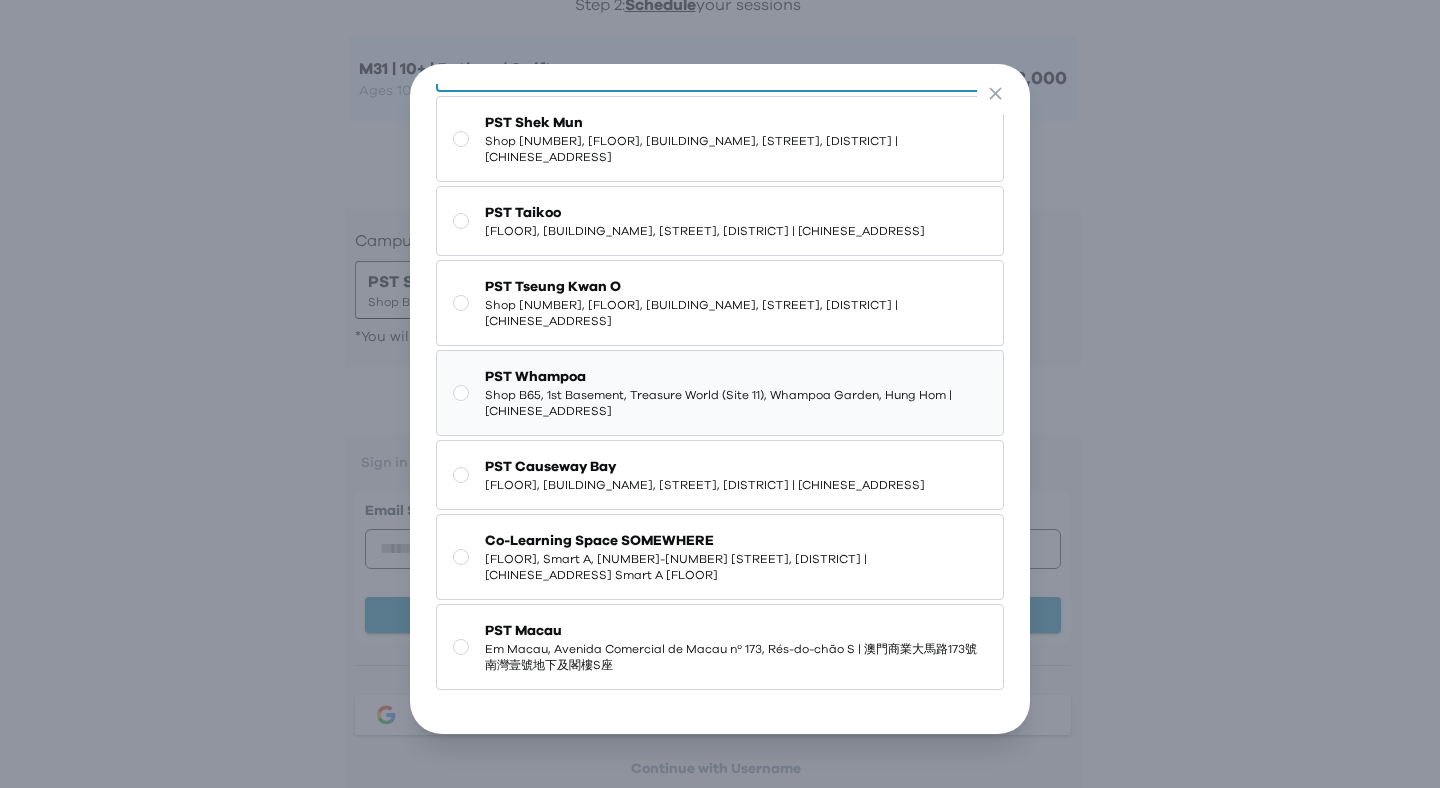 click on "PST Whampoa" at bounding box center [735, 377] 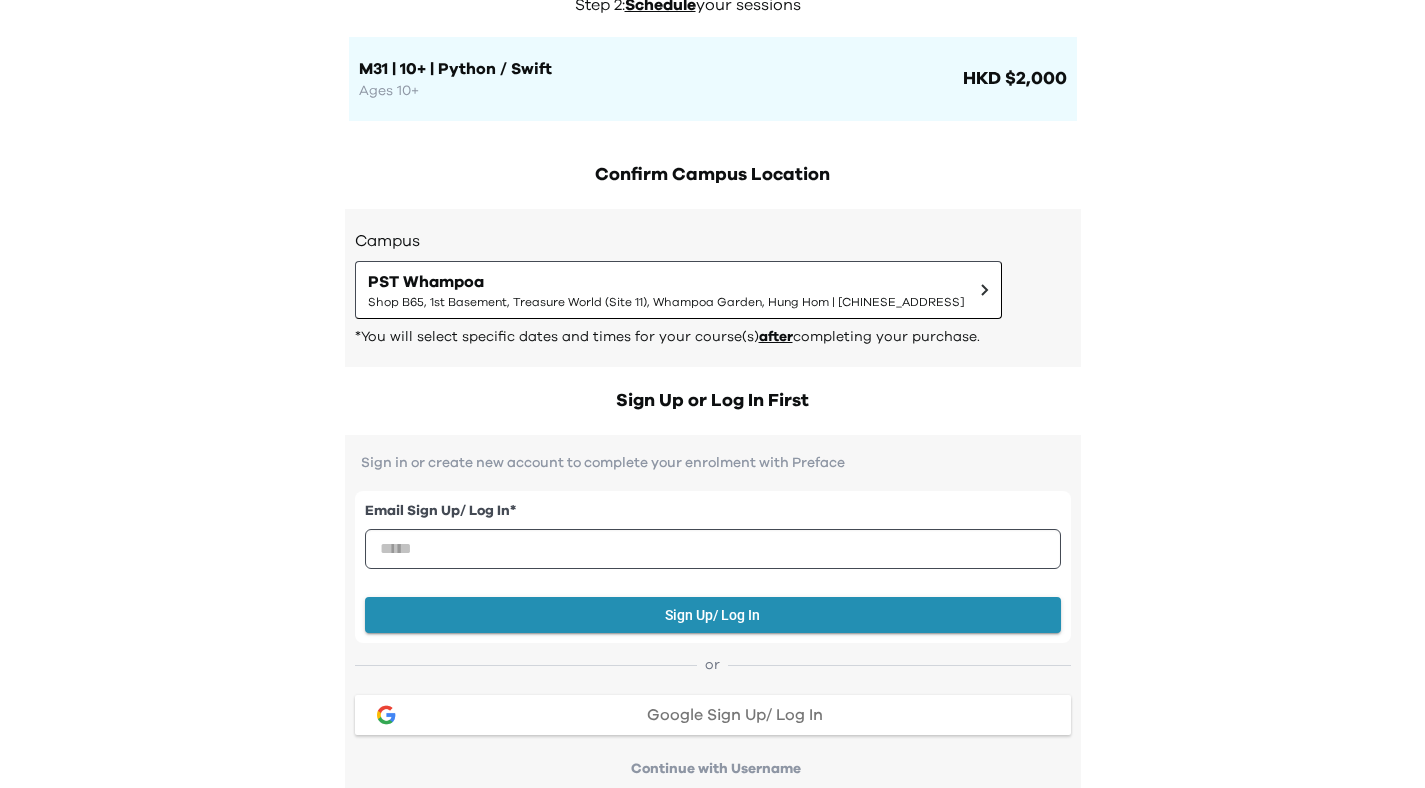 click on "Confirm Campus Location Campus PST Whampoa Shop B65, 1st Basement, Treasure World (Site 11), Whampoa Garden, Hung Hom | 紅磡黃埔花園第11期(聚寶坊)地庫一層B65號舖 *You will select specific dates and times for your course(s) after completing your purchase. Sign Up or Log In First Sign in or create new account to complete your enrolment with Preface Email Sign Up/ Log In * Sign Up/ Log In or Google Sign Up/ Log In Continue with Username By proceeding, you agree to our Terms & Conditions and confirm you have read our Privacy Policy. Summary Attending M31 | 10+ | Python / Swift Number of Module(s) 1 Date To be Scheduled After Payment Time Slot To be Scheduled After Payment Campus PST Whampoa Sub Total $2,000 Apply Total HKD $2,000 Last Step! Pay with... Credit Card FPS Transfer I understand that each participant will be responsible for bringing their own personal device(s) to the event I have read and agree to the Terms and Conditions. Submit My Registration Please sign in to continue" at bounding box center (713, 1029) 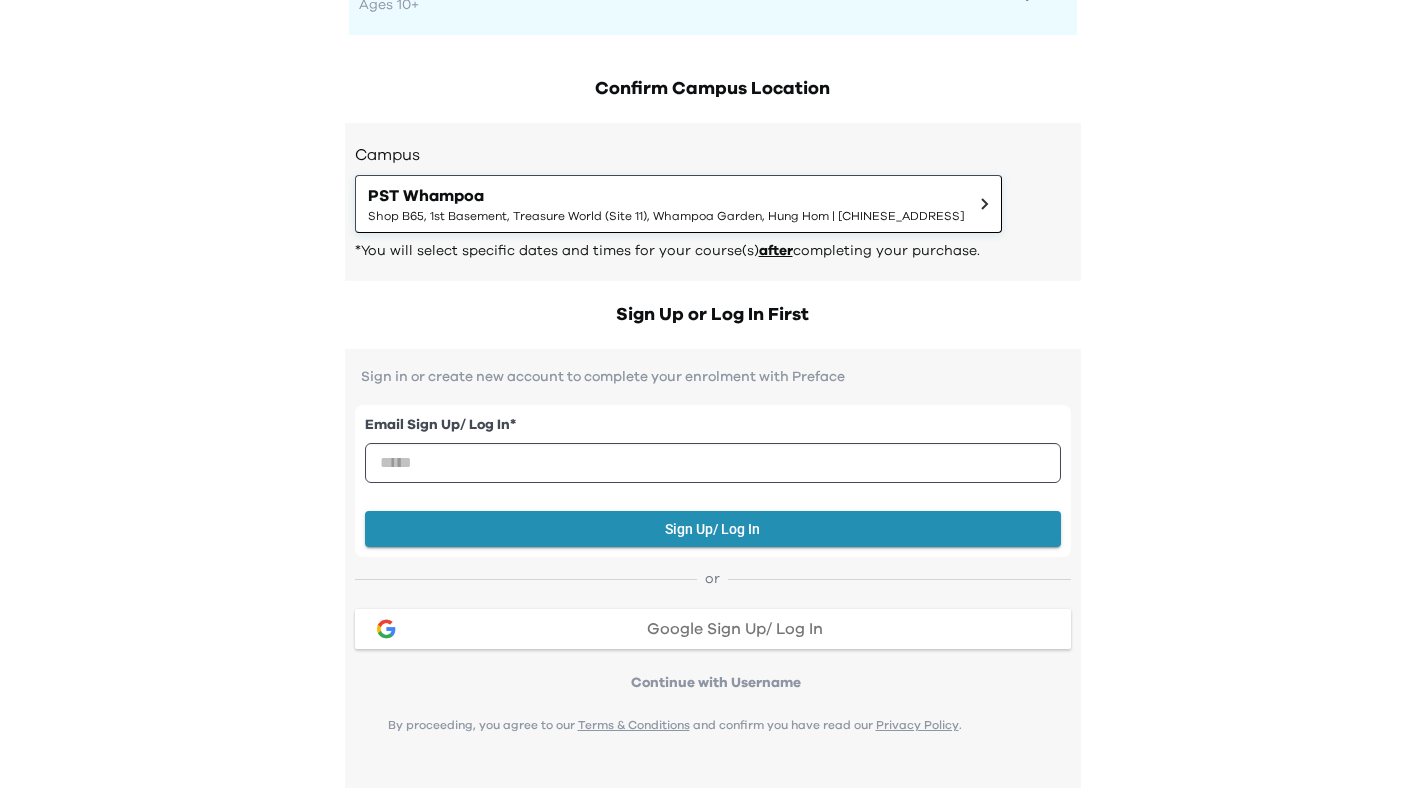 scroll, scrollTop: 353, scrollLeft: 0, axis: vertical 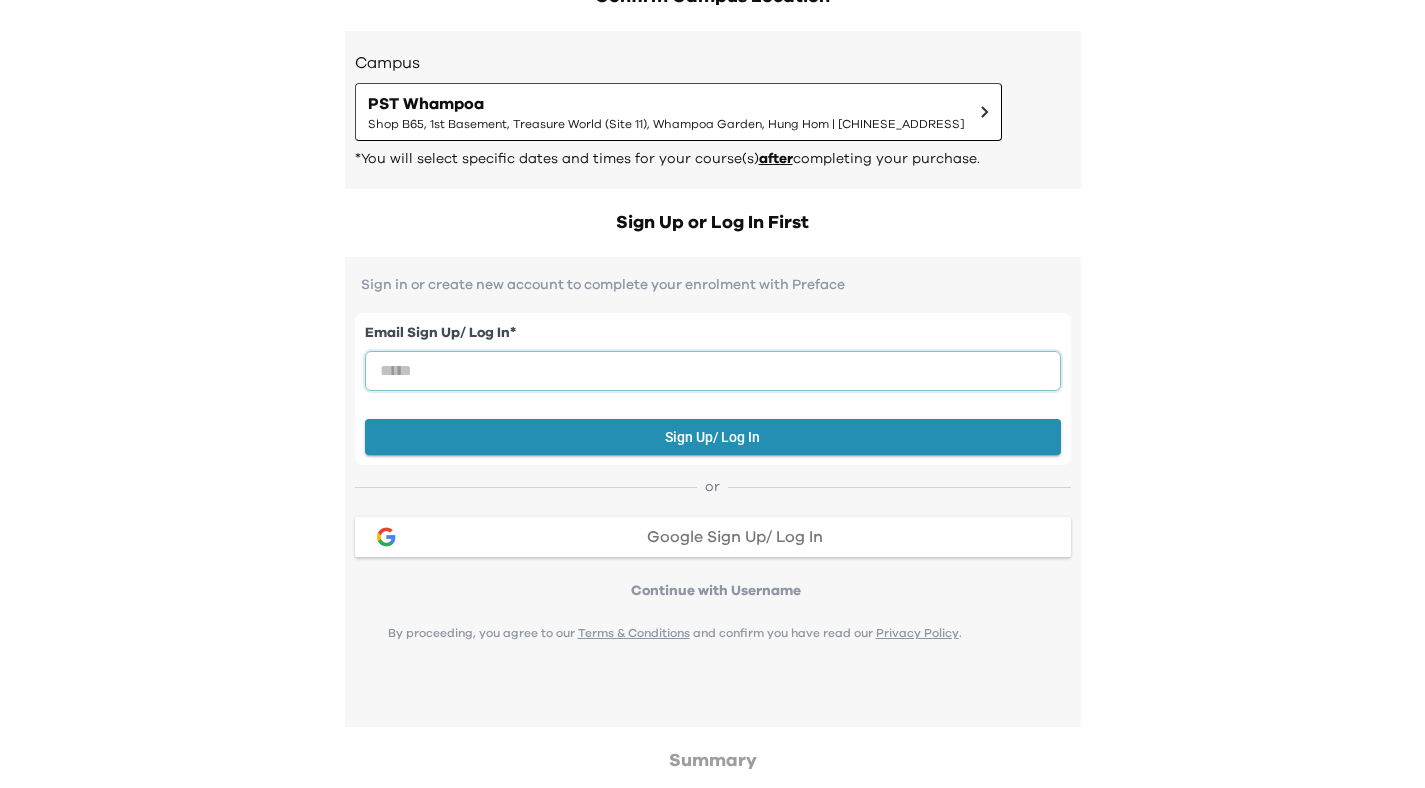 click at bounding box center (713, 371) 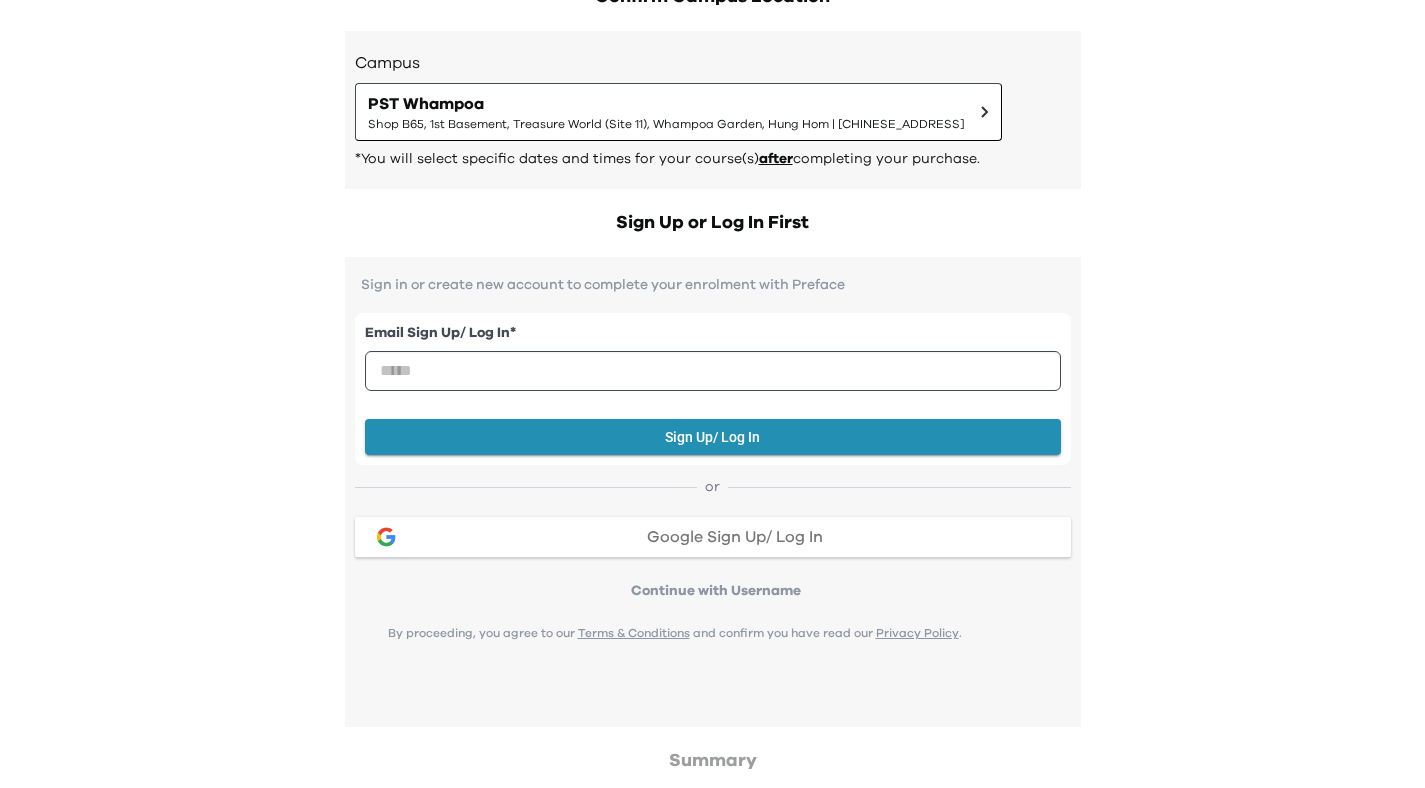 click on "Your Order Step 1: Pay to confirm your course(s) Step 2: Schedule your sessions M31 | 10+ | Python / Swift Ages 10+ HKD $2,000 Confirm Campus Location Campus PST Whampoa Shop B65, 1st Basement, Treasure World (Site 11), Whampoa Garden, Hung Hom | 紅磡黃埔花園第11期(聚寶坊)地庫一層B65號舖 *You will select specific dates and times for your course(s) after completing your purchase. Sign Up or Log In First Sign in or create new account to complete your enrolment with Preface Email Sign Up/ Log In * Sign Up/ Log In or Google Sign Up/ Log In Continue with Username By proceeding, you agree to our Terms & Conditions and confirm you have read our Privacy Policy. Summary Attending M31 | 10+ | Python / Swift Number of Module(s) 1 Date To be Scheduled After Payment Time Slot To be Scheduled After Payment Campus PST Whampoa Sub Total $2,000 Apply Total HKD $2,000 Last Step! Pay with... Credit Card FPS Transfer I have read and agree to the Terms and Conditions. Submit My Registration" at bounding box center (712, 693) 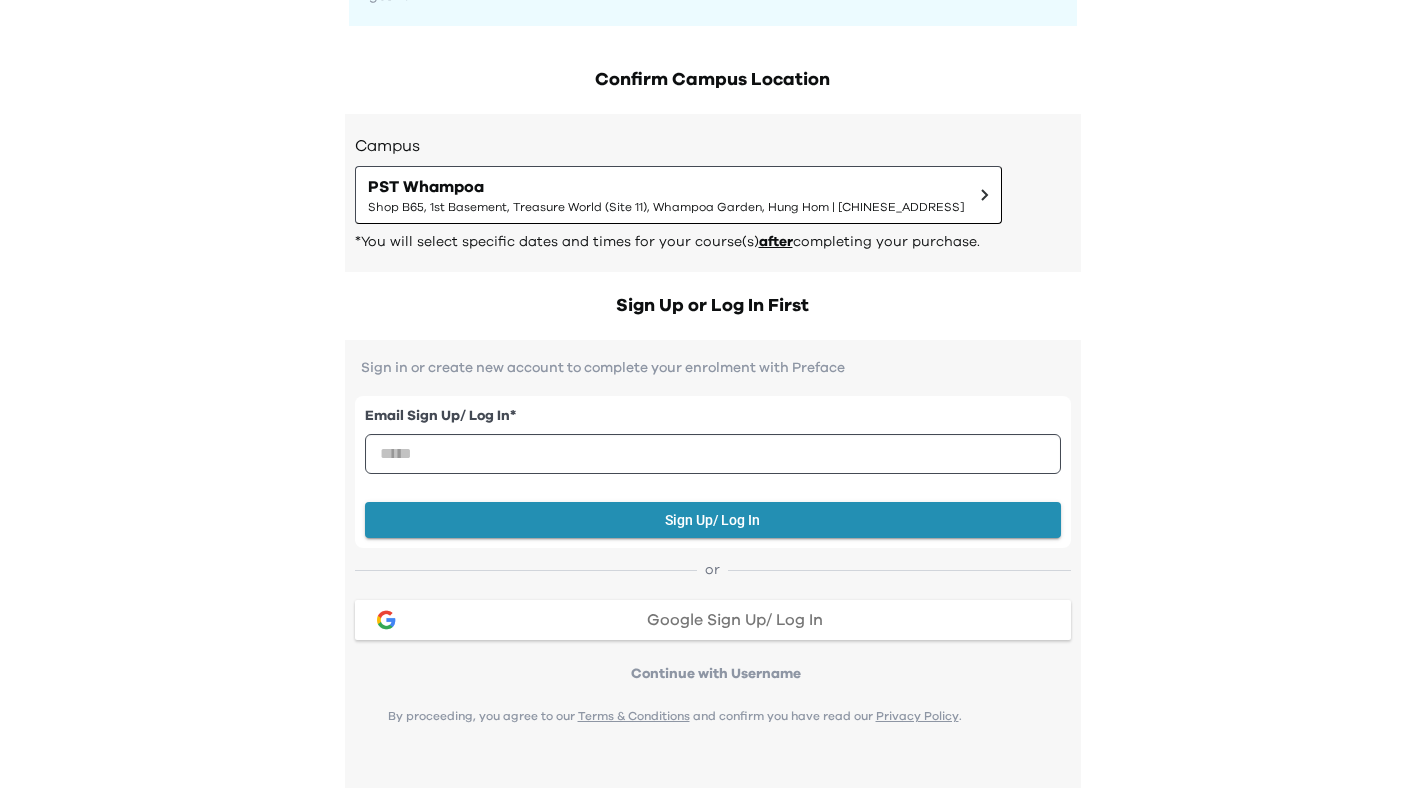 scroll, scrollTop: 228, scrollLeft: 0, axis: vertical 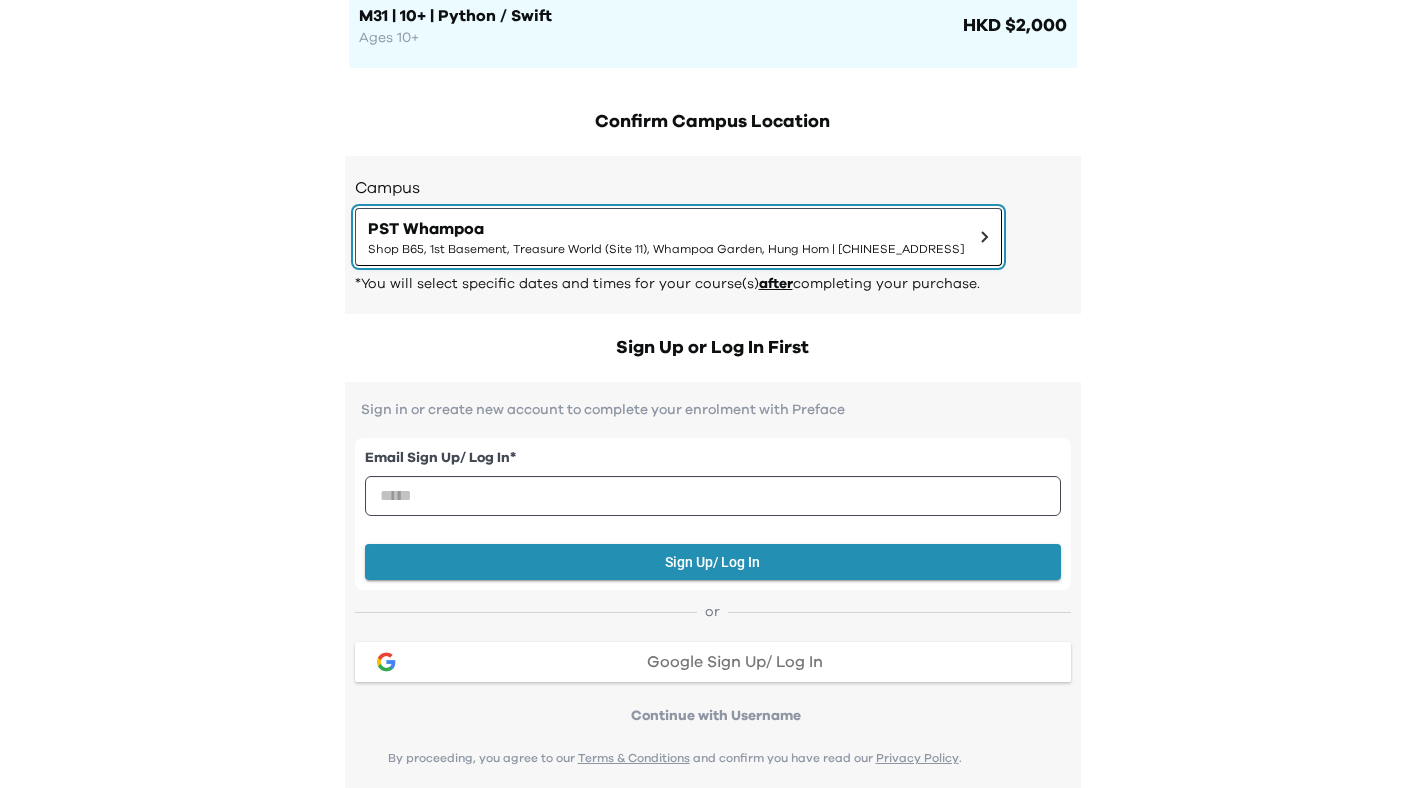 click on "Shop B65, 1st Basement, Treasure World (Site 11), Whampoa Garden, Hung Hom | [CHINESE_ADDRESS]" at bounding box center [666, 249] 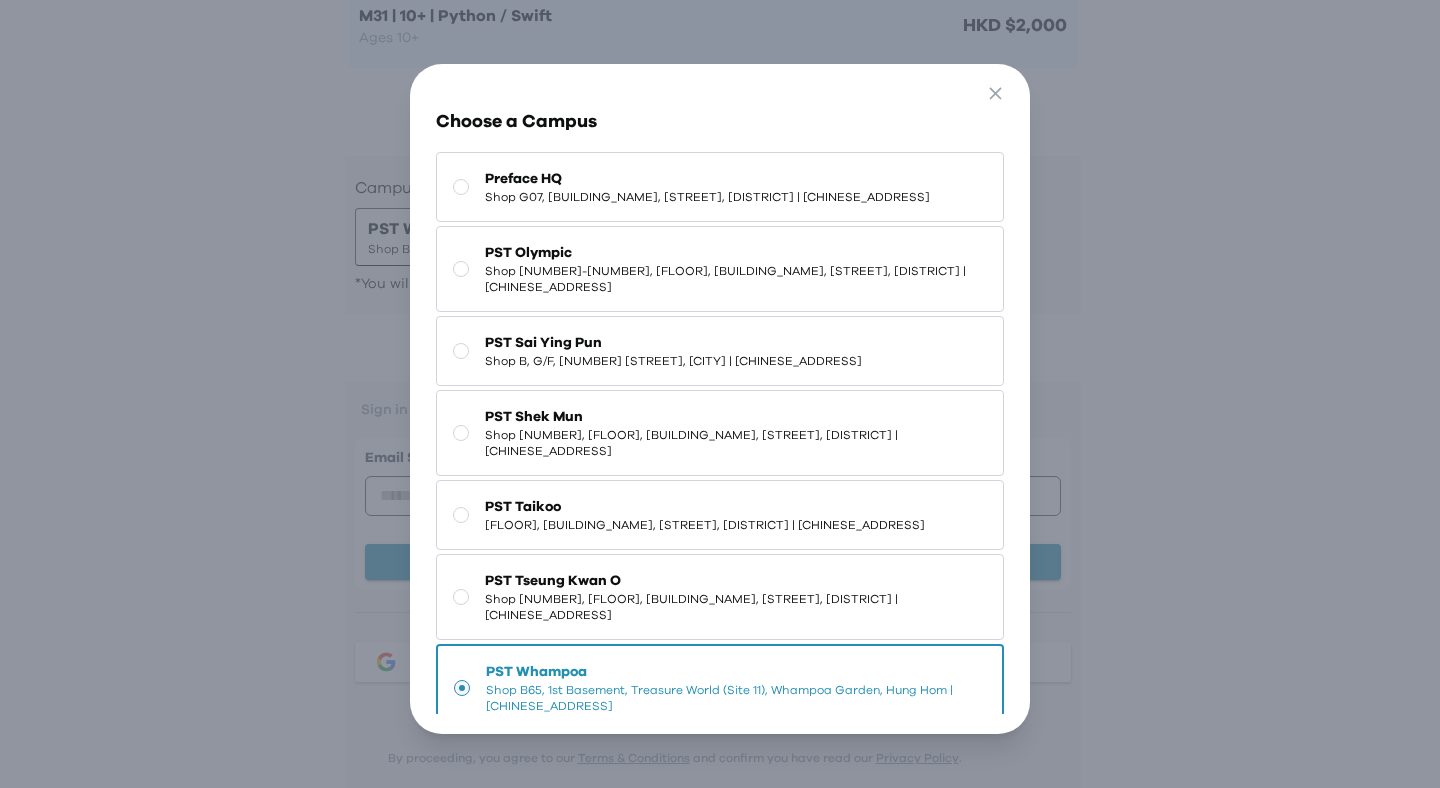click on "Close Choose a Campus Preface HQ Shop G07, [BUILDING_NAME], [STREET], [DISTRICT] | [CHINESE_ADDRESS] PST Olympic Shop [NUMBER]-[NUMBER], [FLOOR], [BUILDING_NAME], [STREET], [DISTRICT] | [CHINESE_ADDRESS] PST Sai Ying Pun Shop B, G/F, [NUMBER] [STREET], [CITY] | [CHINESE_ADDRESS] PST Shek Mun Shop [NUMBER], [FLOOR], [BUILDING_NAME], [STREET], [DISTRICT] | [CHINESE_ADDRESS] PST Taikoo [FLOOR], [BUILDING_NAME], [STREET], [DISTRICT] | [CHINESE_ADDRESS] PST Tseung Kwan O Shop [NUMBER], [FLOOR], [BUILDING_NAME], [STREET], [DISTRICT] | [CHINESE_ADDRESS] PST Whampoa Shop B65, 1st Basement, Treasure World (Site 11), Whampoa Garden, Hung Hom | [CHINESE_ADDRESS] PST Causeway Bay [FLOOR], [BUILDING_NAME], [STREET], [DISTRICT] | [CHINESE_ADDRESS] Co-Learning Space SOMEWHERE" at bounding box center [720, 399] 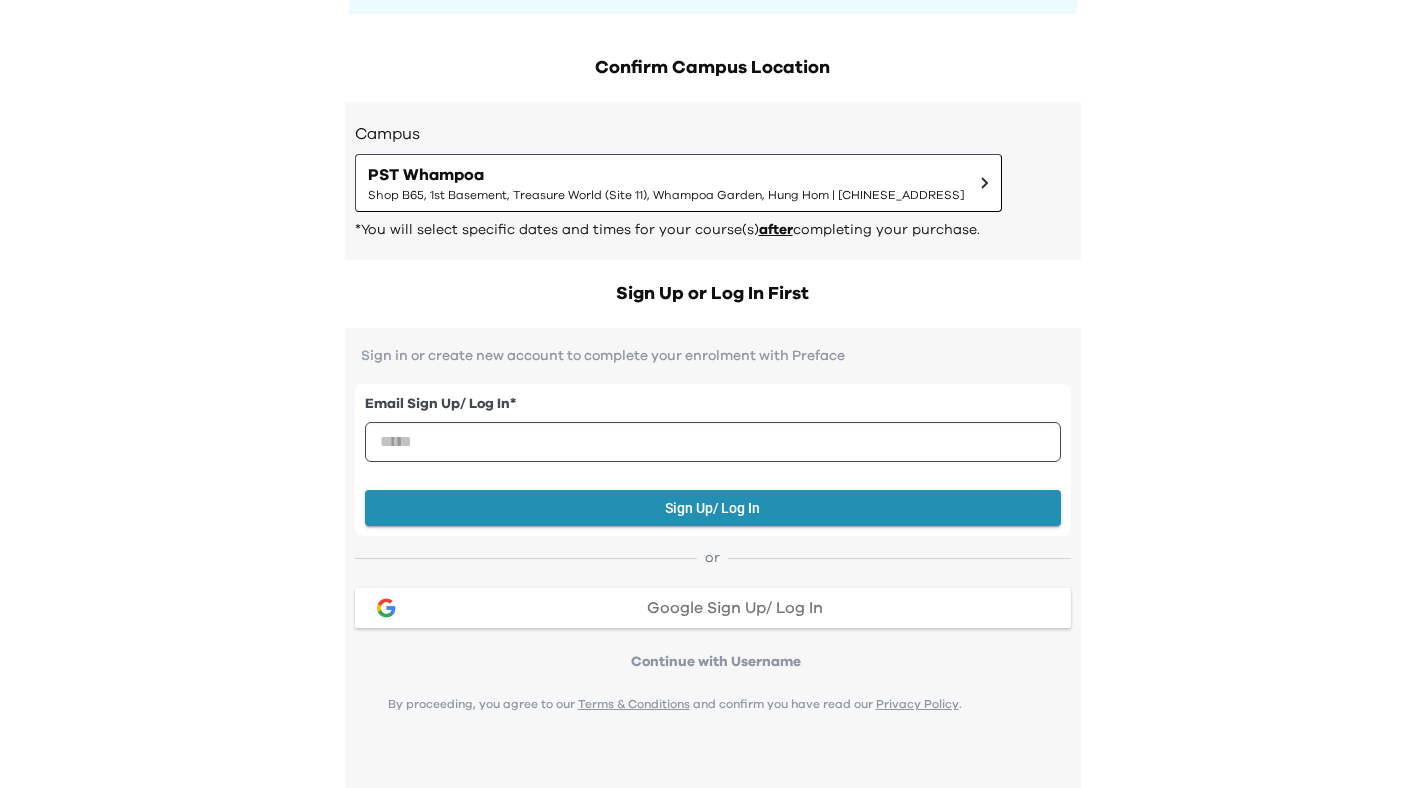 scroll, scrollTop: 552, scrollLeft: 0, axis: vertical 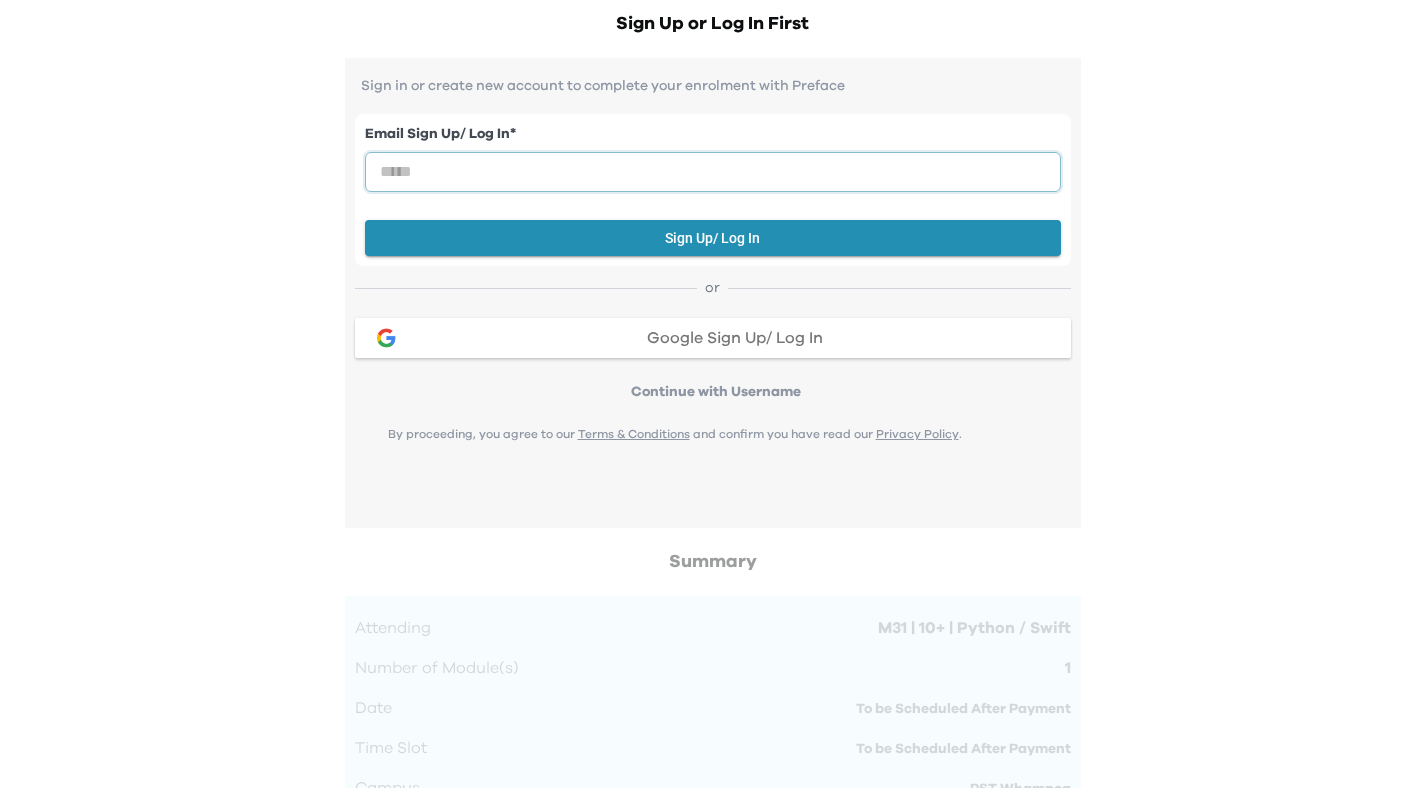 click at bounding box center (713, 172) 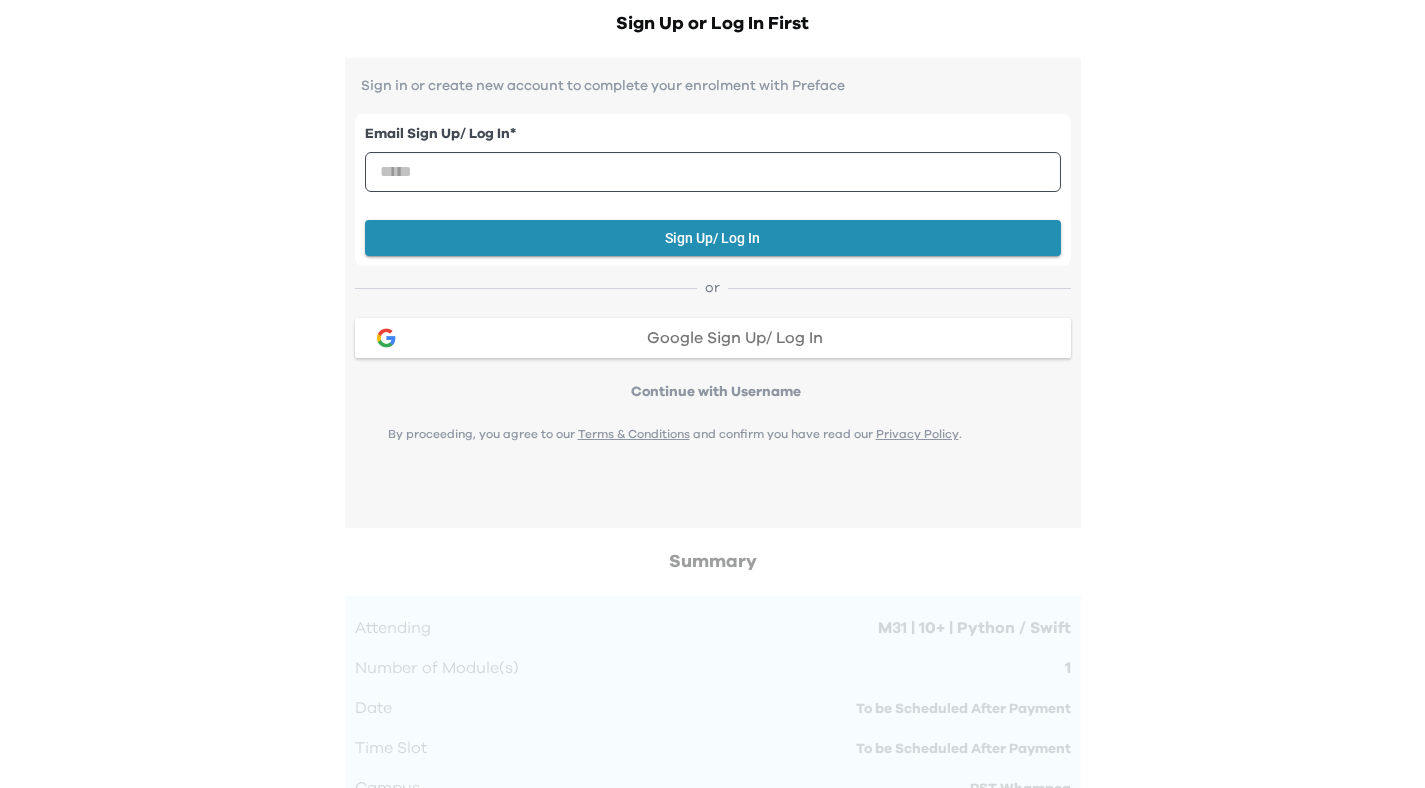 click on "Continue with Username" at bounding box center (716, 392) 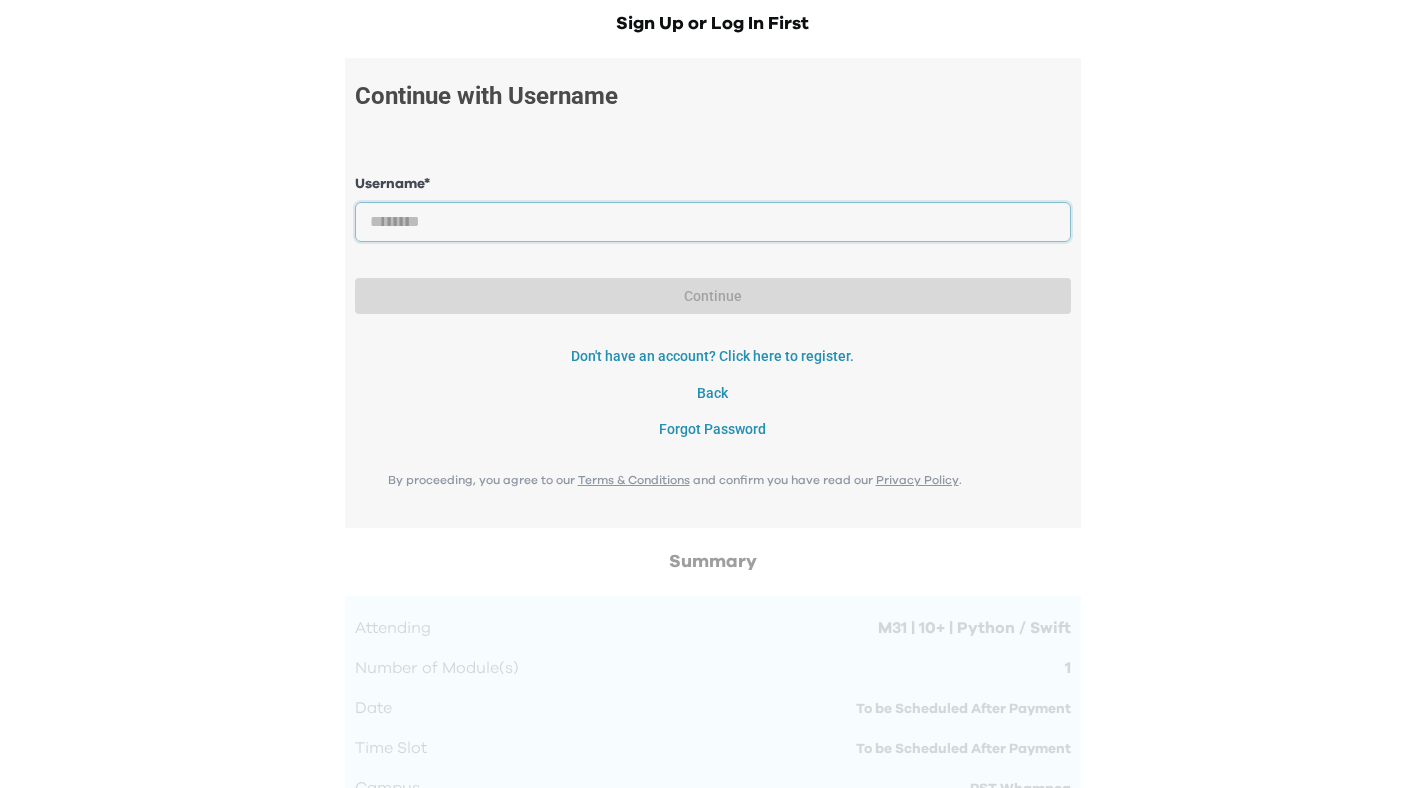 click at bounding box center [713, 222] 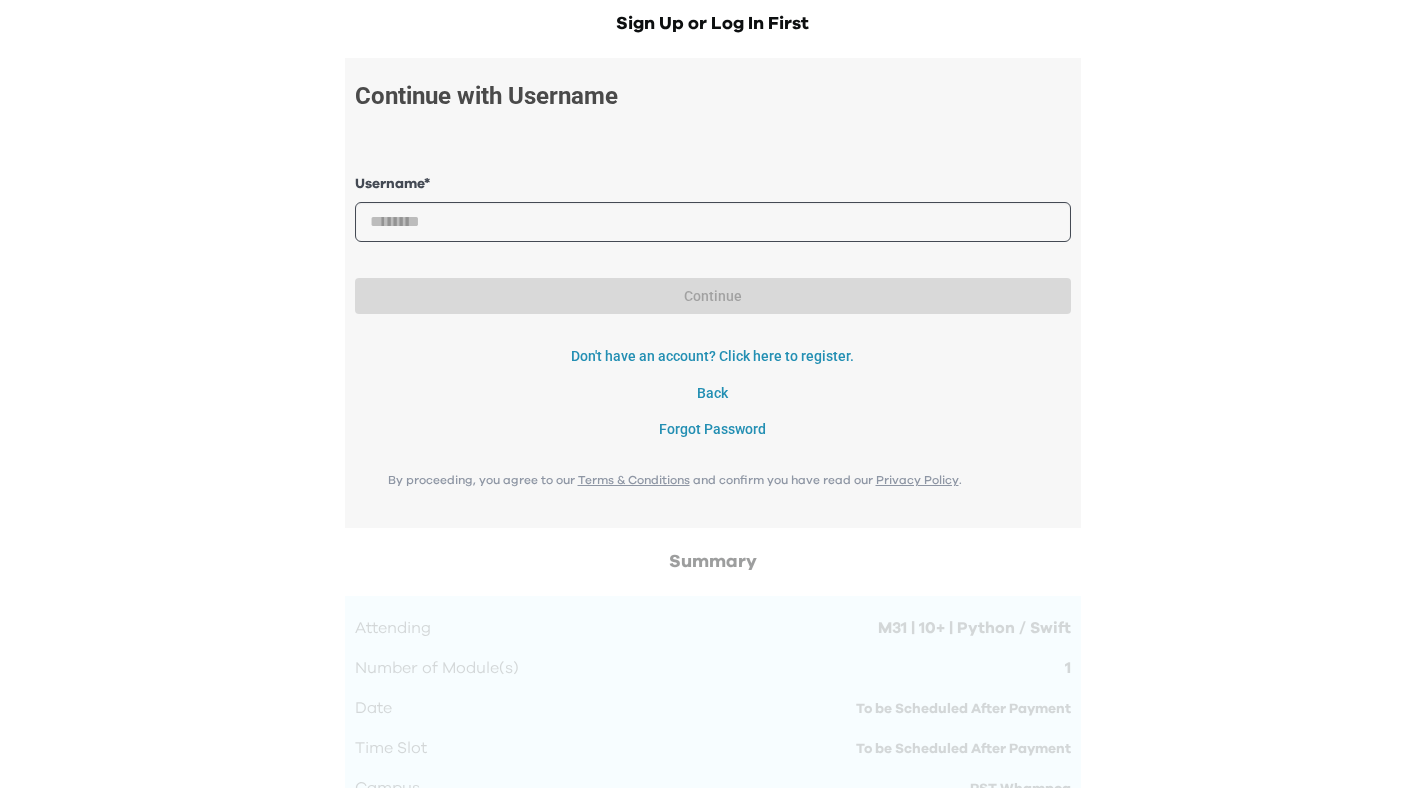 click on "Your Order Step 1: Pay to confirm your course(s) Step 2: Schedule your sessions M31 | 10+ | Python / Swift Ages 10+ HKD $2,000 Confirm Campus Location Campus PST Whampoa Shop B65, 1st Basement, Treasure World (Site 11), Whampoa Garden, Hung Hom | 紅磡黃埔花園第11期(聚寶坊)地庫一層B65號舖 *You will select specific dates and times for your course(s) after completing your purchase. Sign Up or Log In First Continue with Username Username * Password * Continue Login Don't have an account? Click here to register. Back Forgot Password By proceeding, you agree to our Terms & Conditions and confirm you have read our Privacy Policy. Summary Attending M31 | 10+ | Python / Swift Number of Module(s) 1 Date To be Scheduled After Payment Time Slot To be Scheduled After Payment Campus PST Whampoa Sub Total $2,000 Apply Total HKD $2,000 Last Step! Pay with... Credit Card FPS Transfer I understand that each participant will be responsible for bringing their own personal device(s) to the event ." at bounding box center [712, 494] 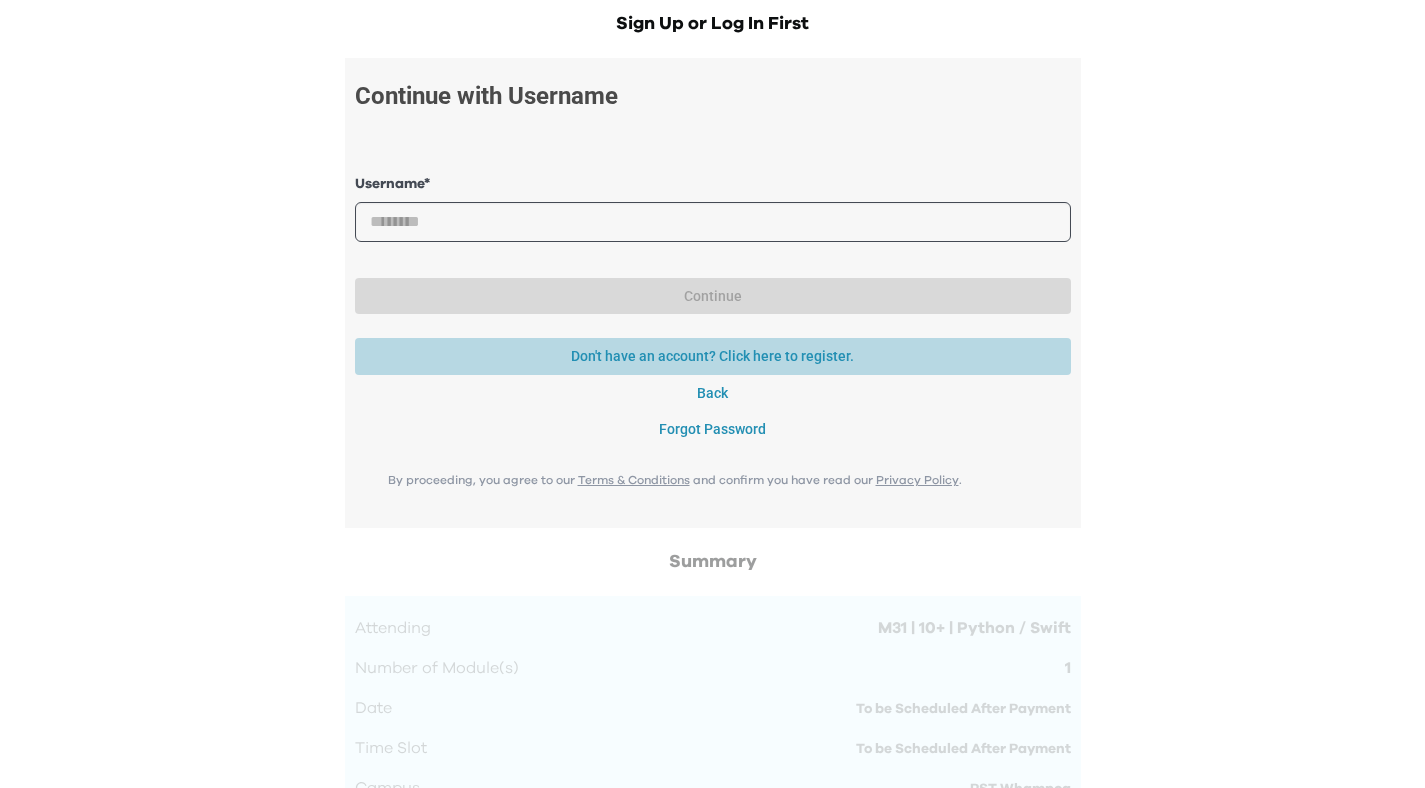 click on "Don't have an account? Click here to register." at bounding box center (713, 356) 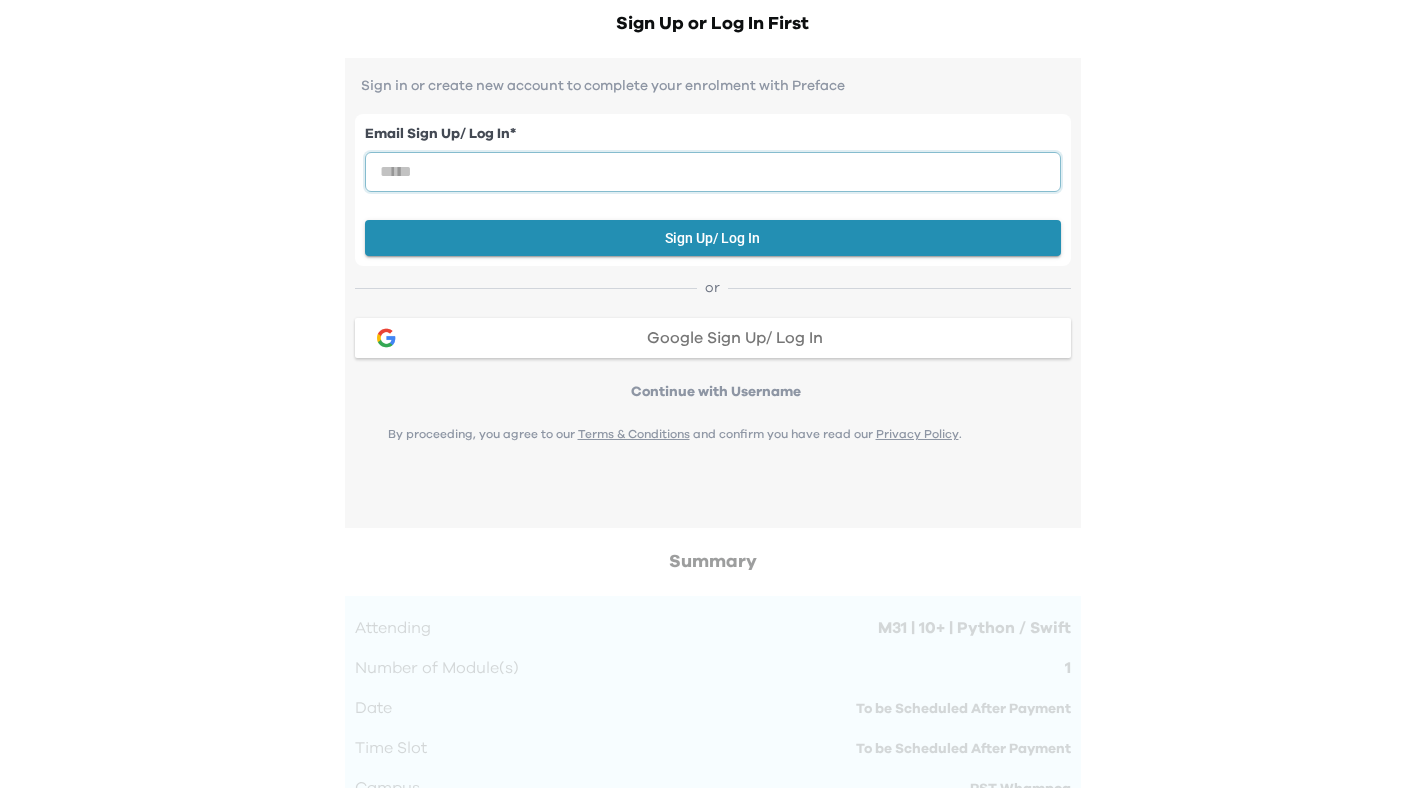 click at bounding box center [713, 172] 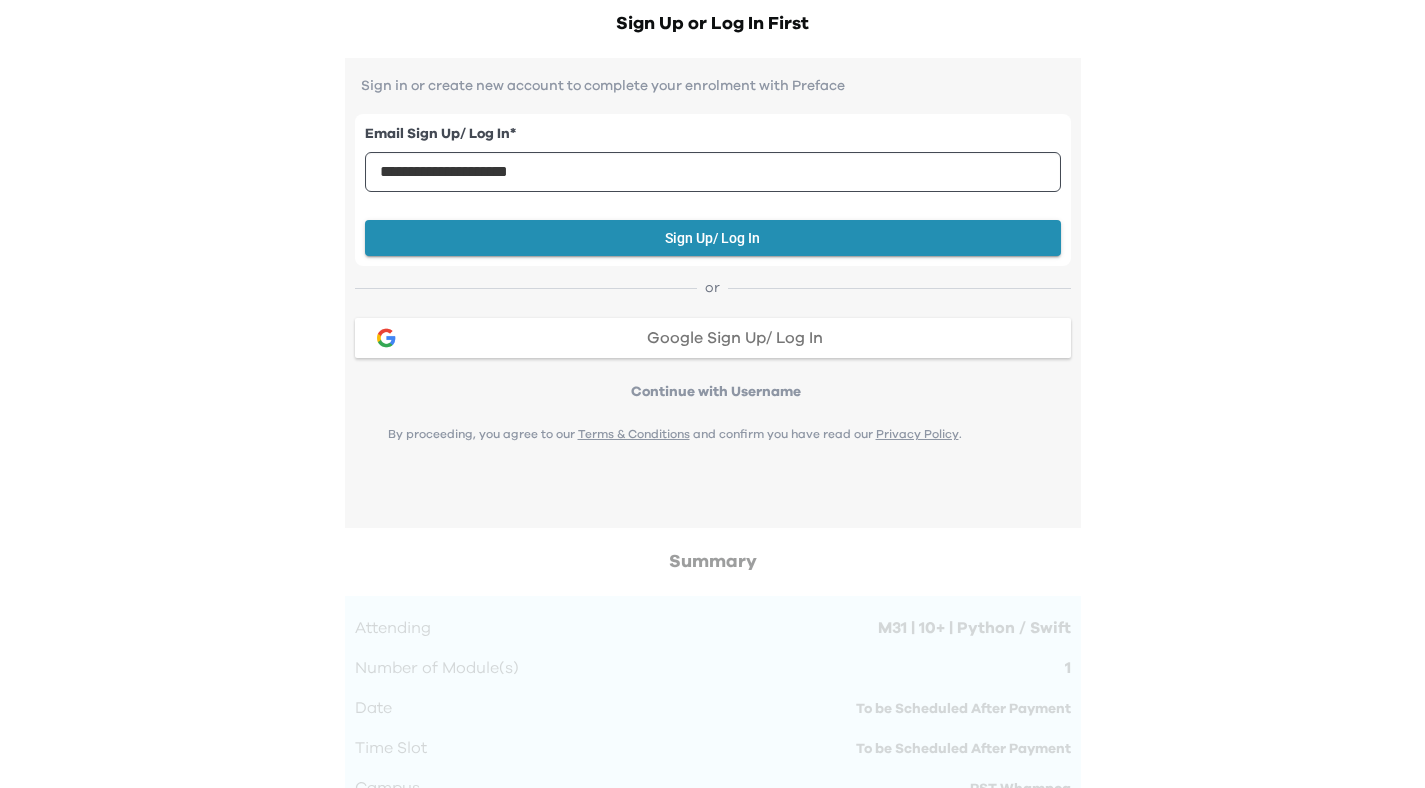 click on "**********" at bounding box center [713, 190] 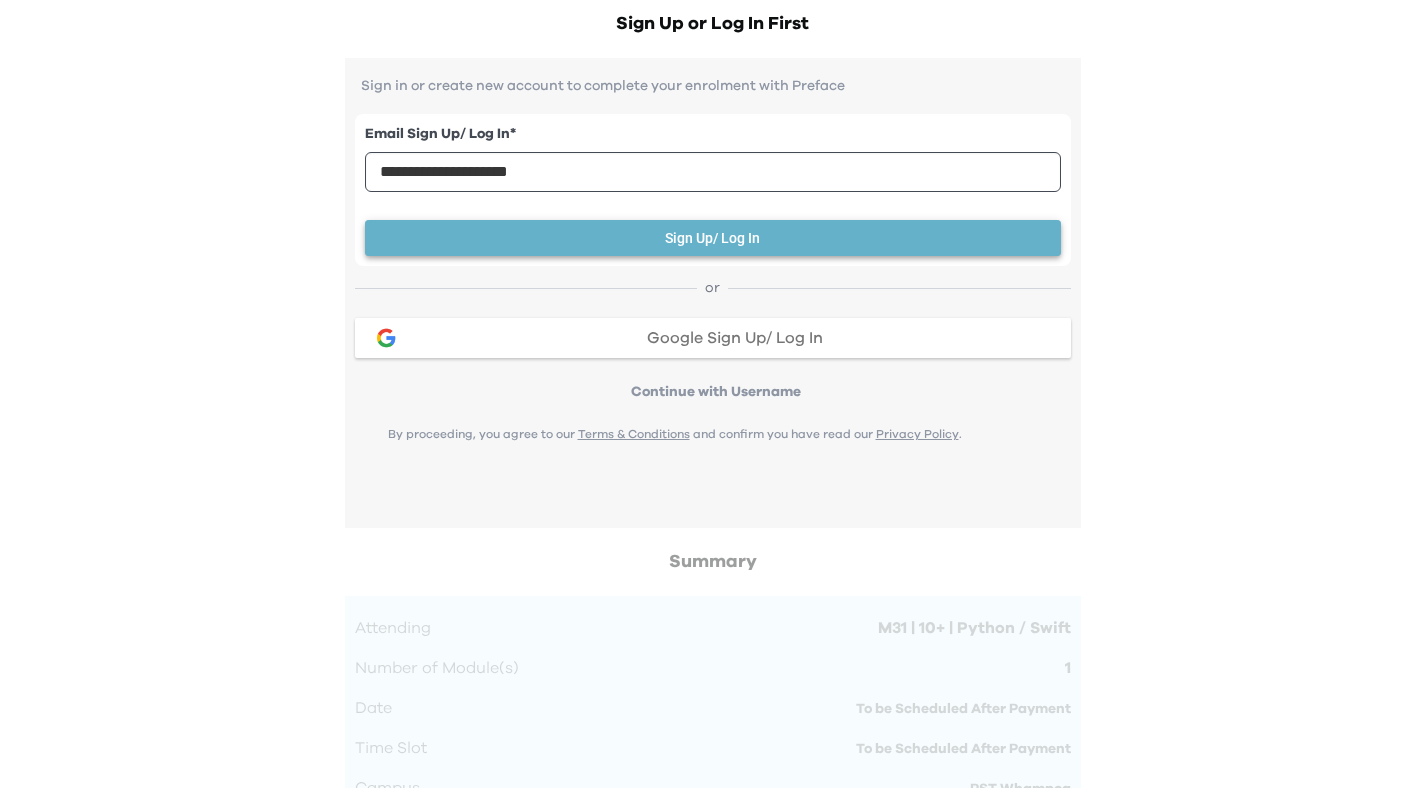 click on "Sign Up/ Log In" at bounding box center [713, 238] 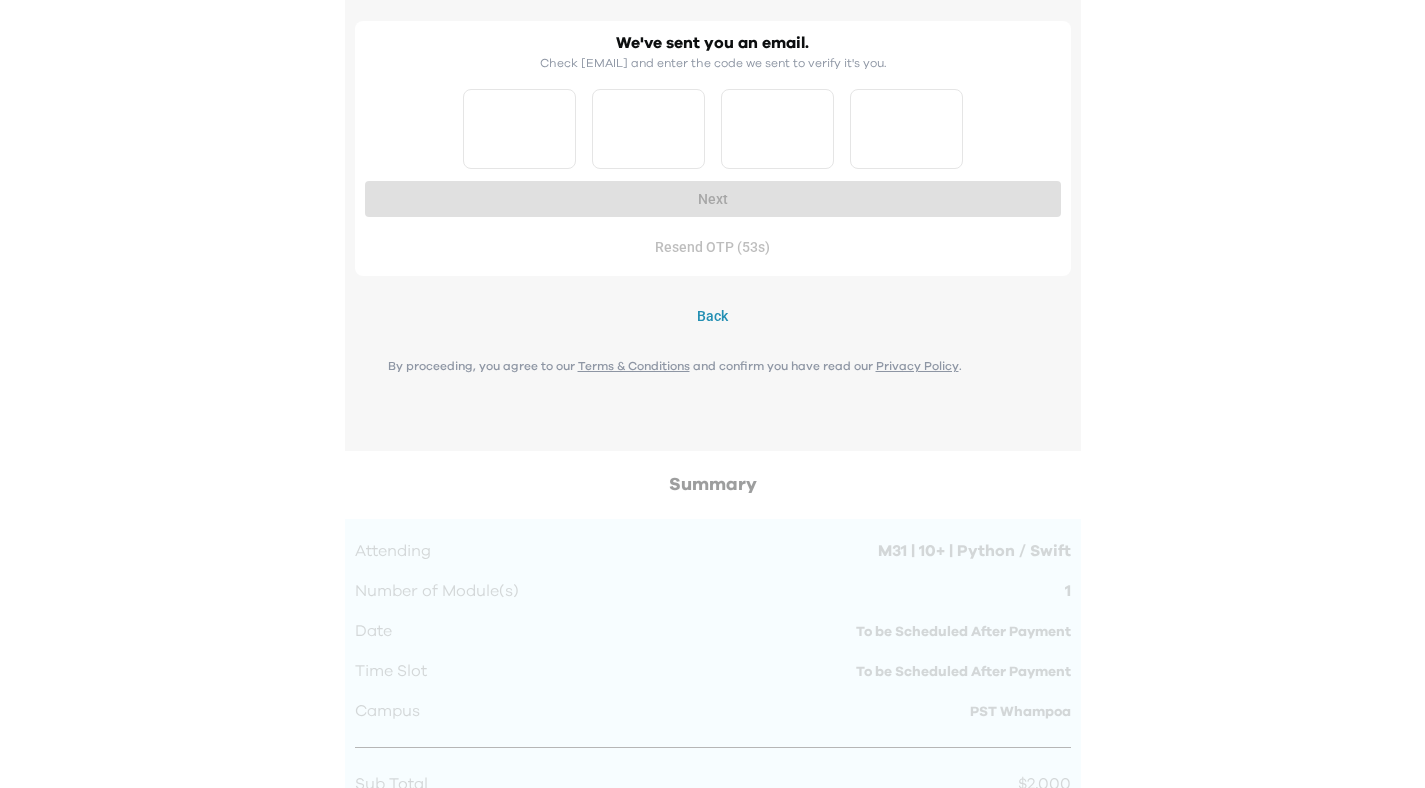 scroll, scrollTop: 576, scrollLeft: 0, axis: vertical 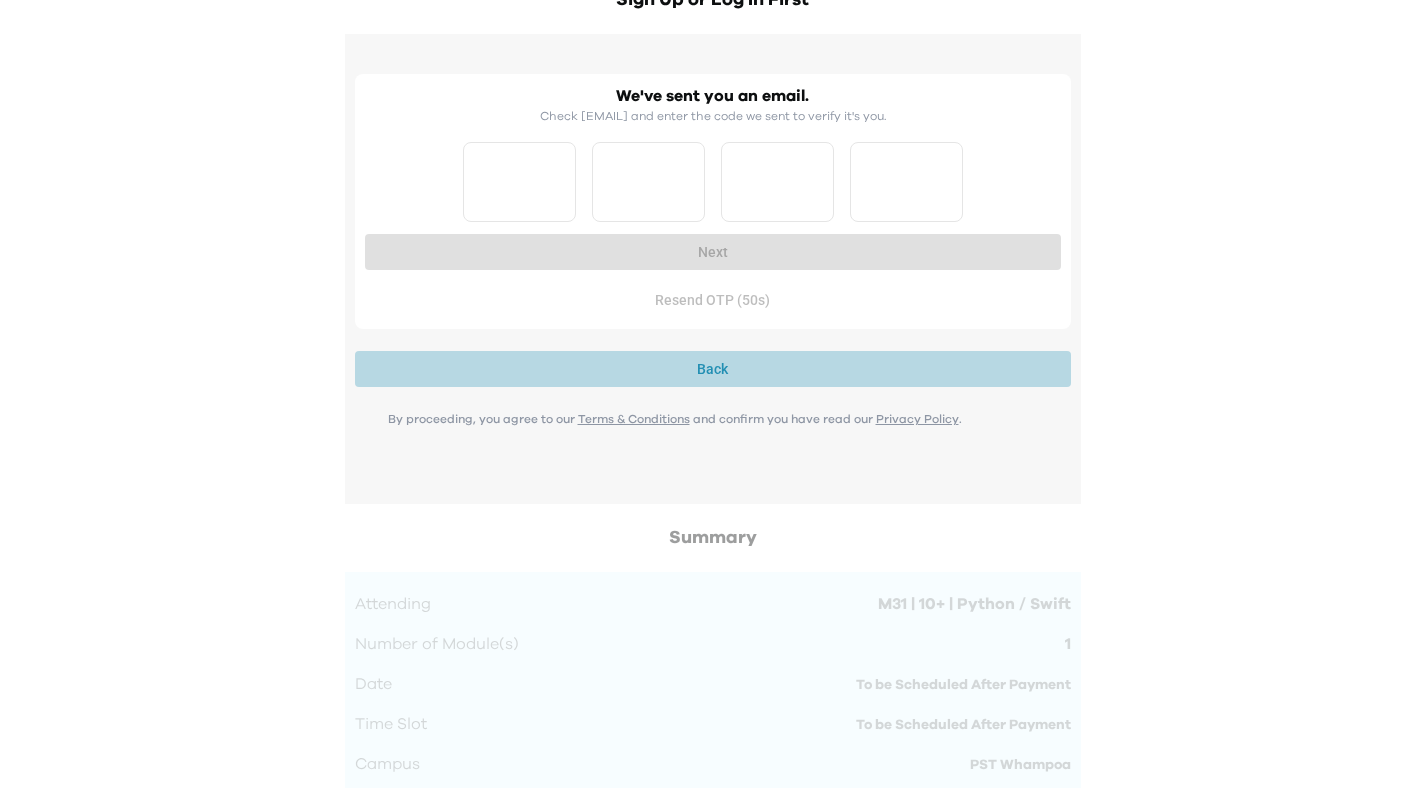 click on "Back" at bounding box center [713, 369] 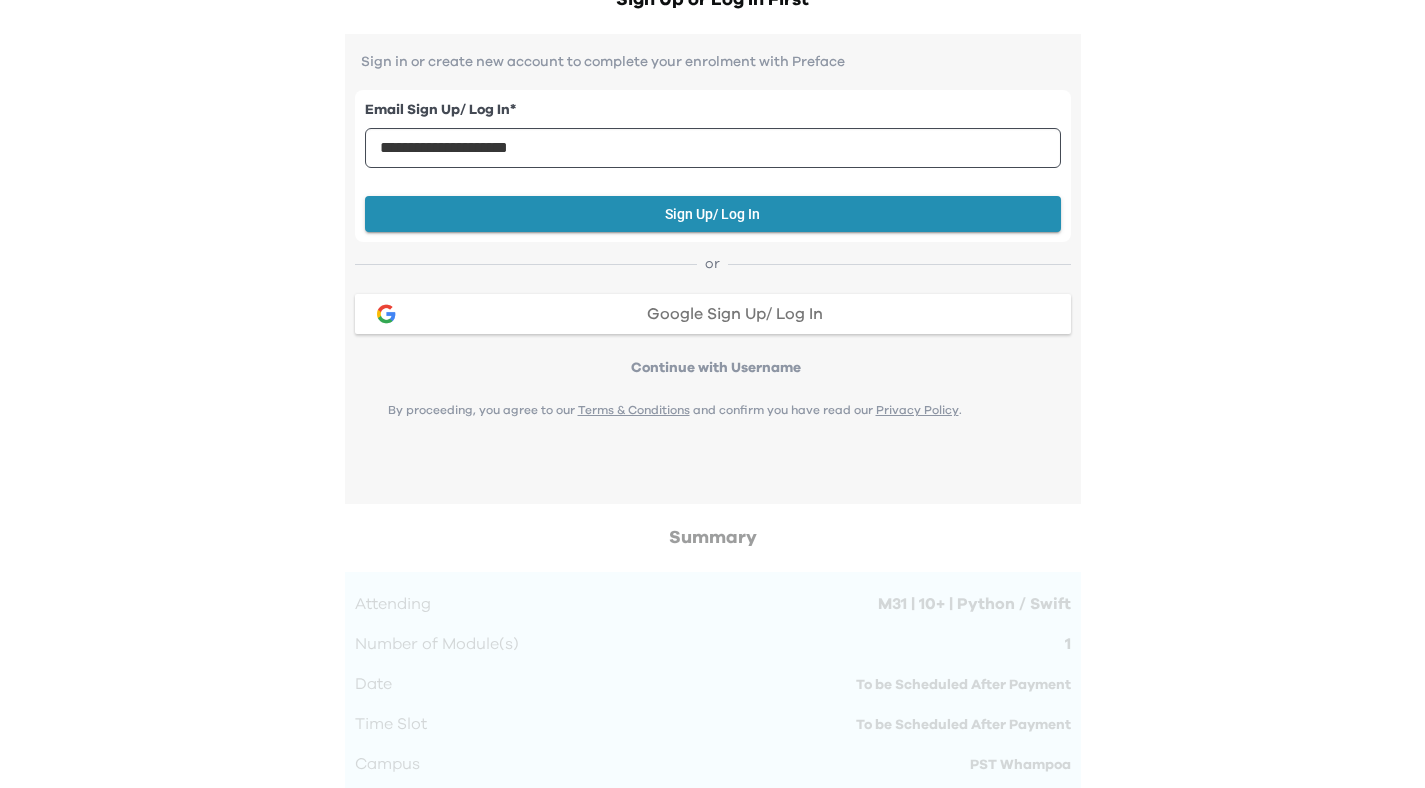 click on "**********" at bounding box center [713, 224] 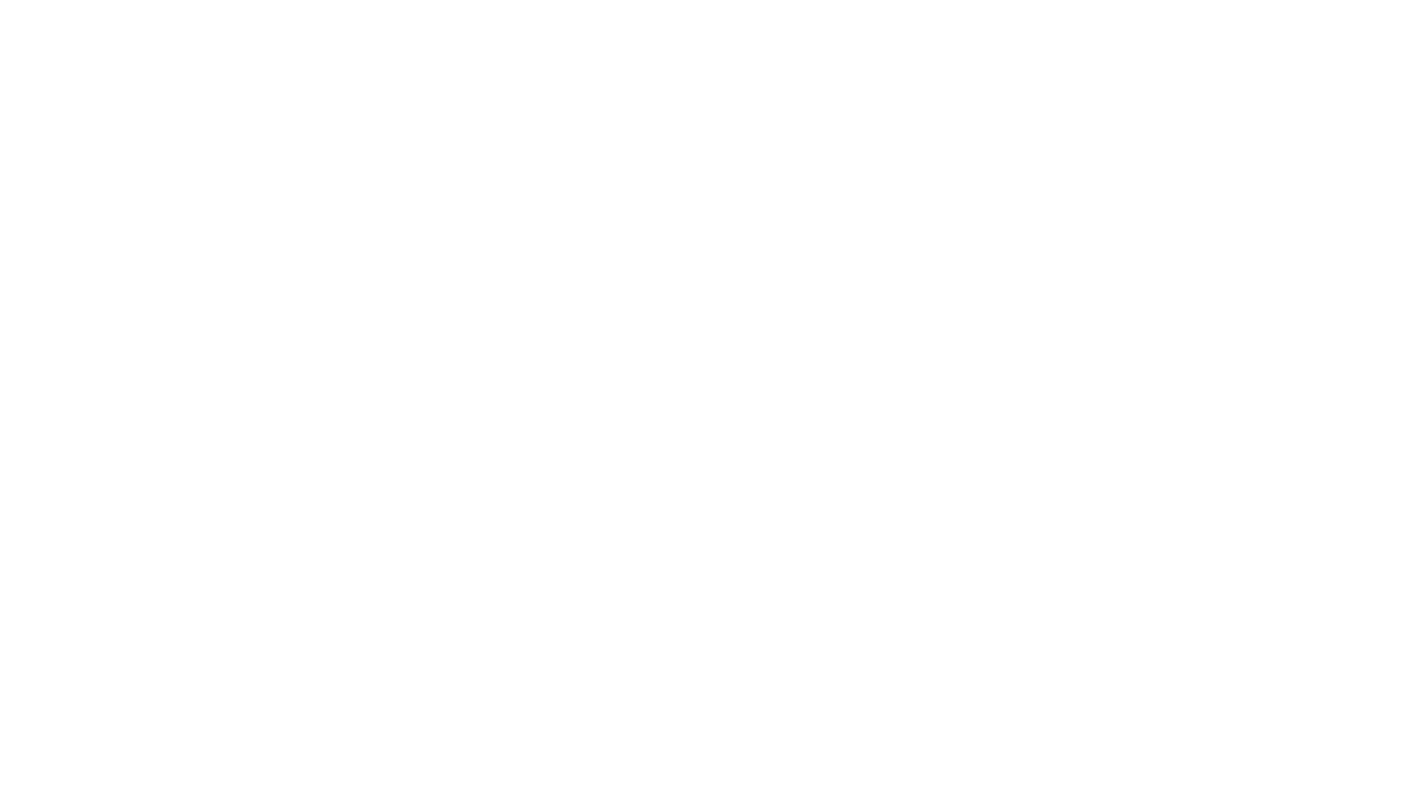 scroll, scrollTop: 0, scrollLeft: 0, axis: both 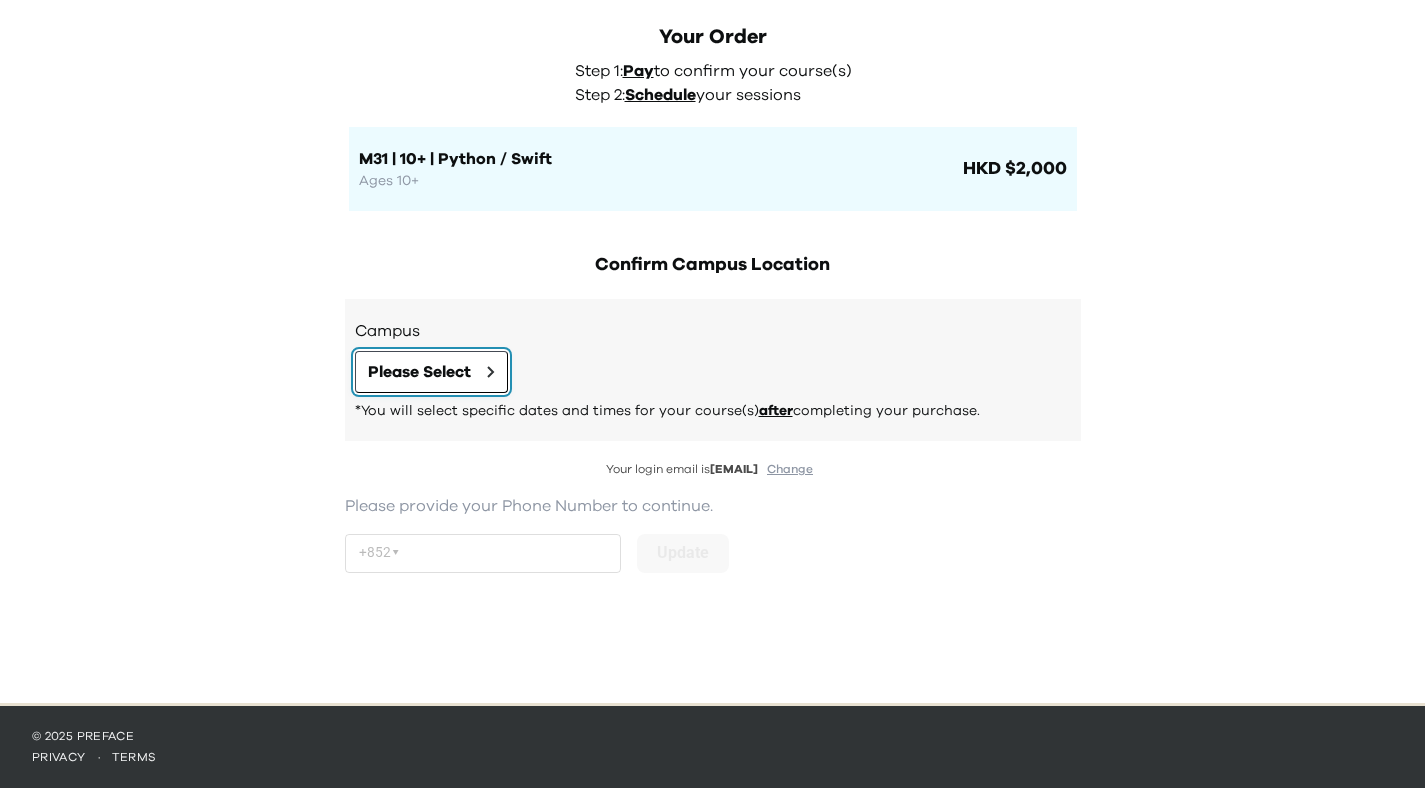 click on "Please Select" at bounding box center [431, 372] 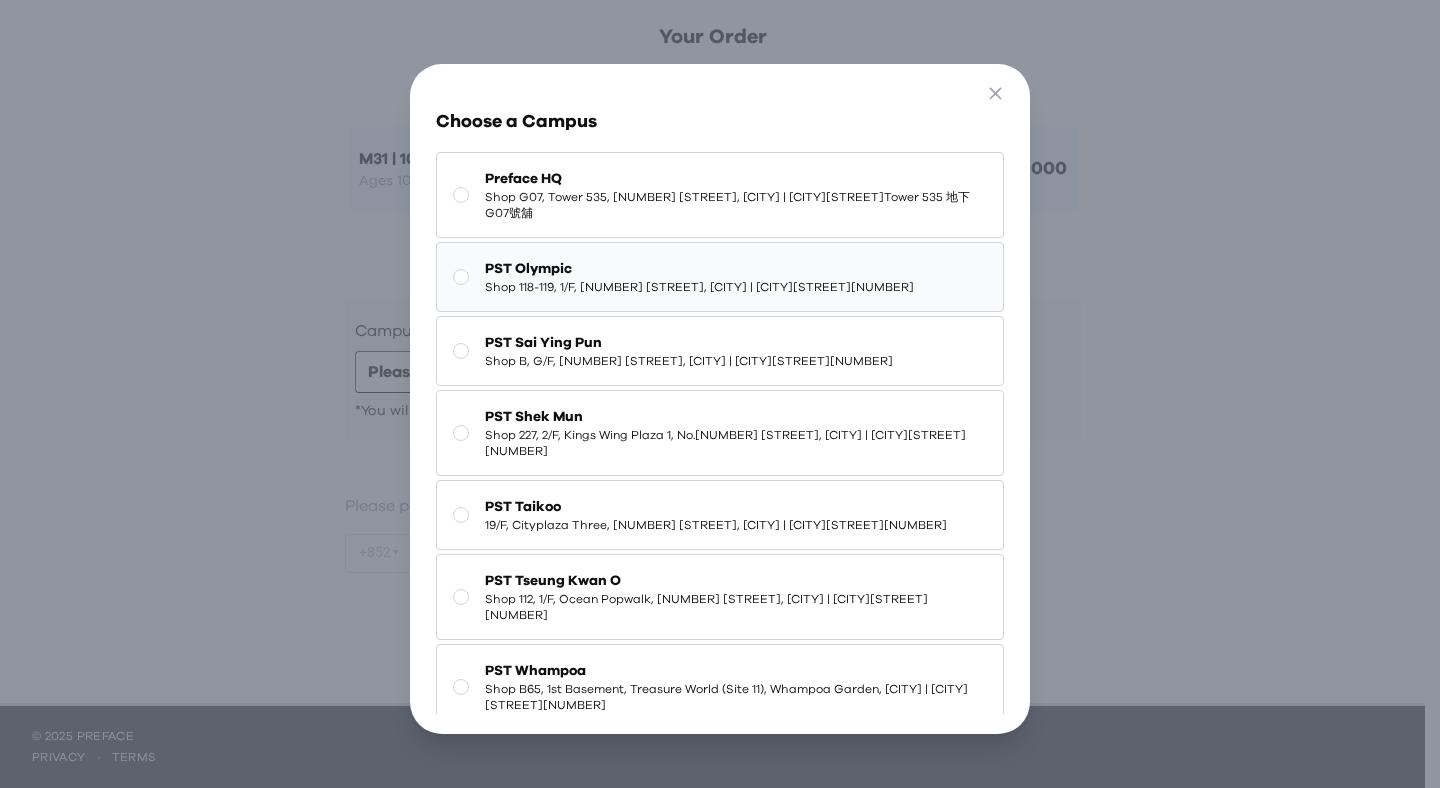 click on "Shop 118-119, 1/F, Olympian City 1, 11 Hoi Fai Road, Tai Kok Tsui | 大角咀海輝道11號奧海城一期1樓118 - 119號舖" at bounding box center [699, 287] 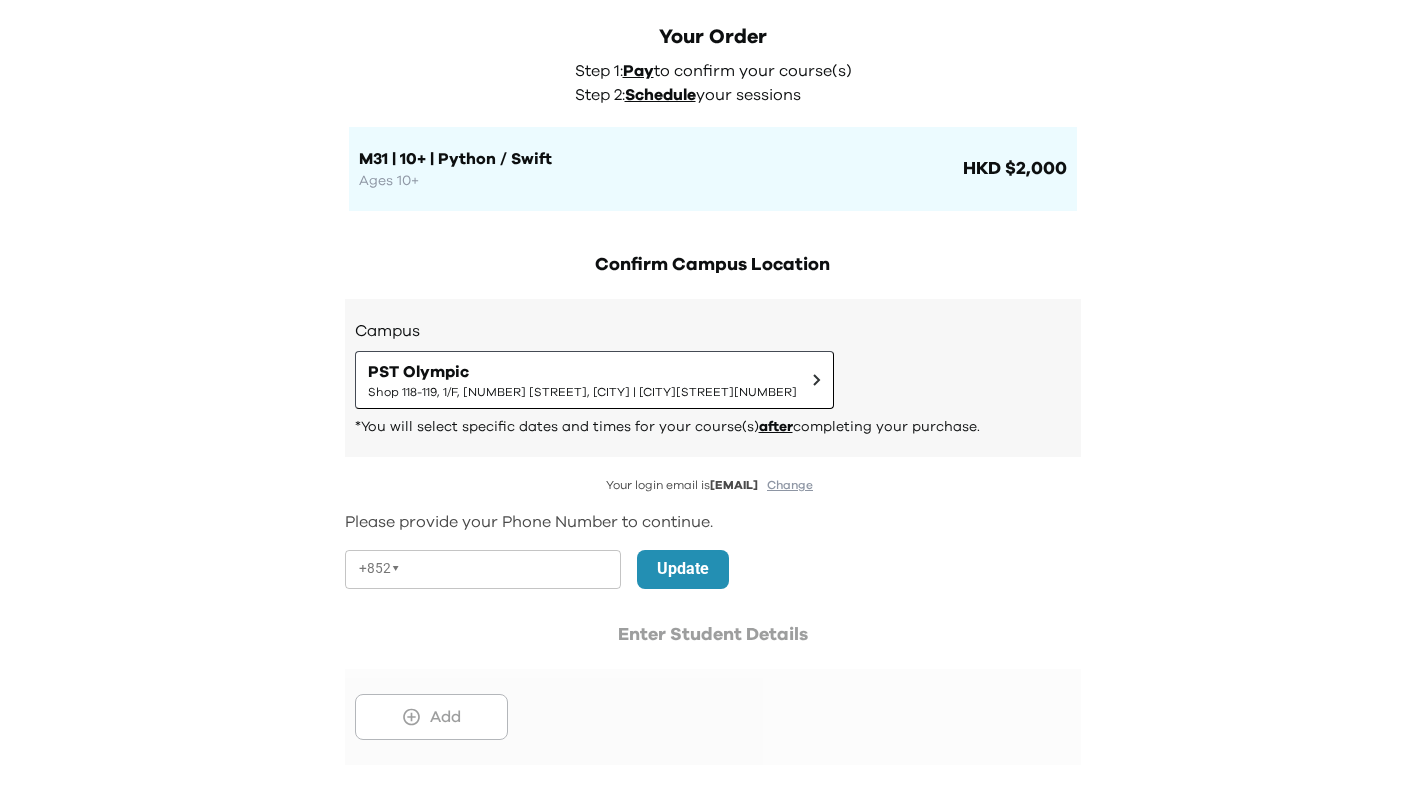 click on "Your Order Step 1:  Pay  to confirm your course(s) Step 2:  Schedule  your sessions M31 | 10+ | Python / Swift Ages 10+ HKD $2,000 Confirm Campus Location Campus PST Olympic Shop 118-119, 1/F, Olympian City 1, 11 Hoi Fai Road, Tai Kok Tsui | 大角咀海輝道11號奧海城一期1樓118 - 119號舖 *You will select specific dates and times for your course(s)  after  completing your purchase. Your login email is  willwillckt@gmail.com   Change Please provide your Phone Number to continue. ​ +852  ▾ **** **** *** *** *** ** ​ Update Enter Student Details Add Summary Attending M31 | 10+ | Python / Swift Number of Module(s) 1 Date To be Scheduled After Payment Time Slot To be Scheduled After Payment Campus PST Olympic Sub Total $2,000 Apply Total HKD $2,000 Last Step! Pay with... Credit Card FPS Transfer I understand that each participant will be responsible for bringing their own personal device(s) to the event I have read and agree to the  Terms and Conditions . Submit My Registration" at bounding box center [712, 836] 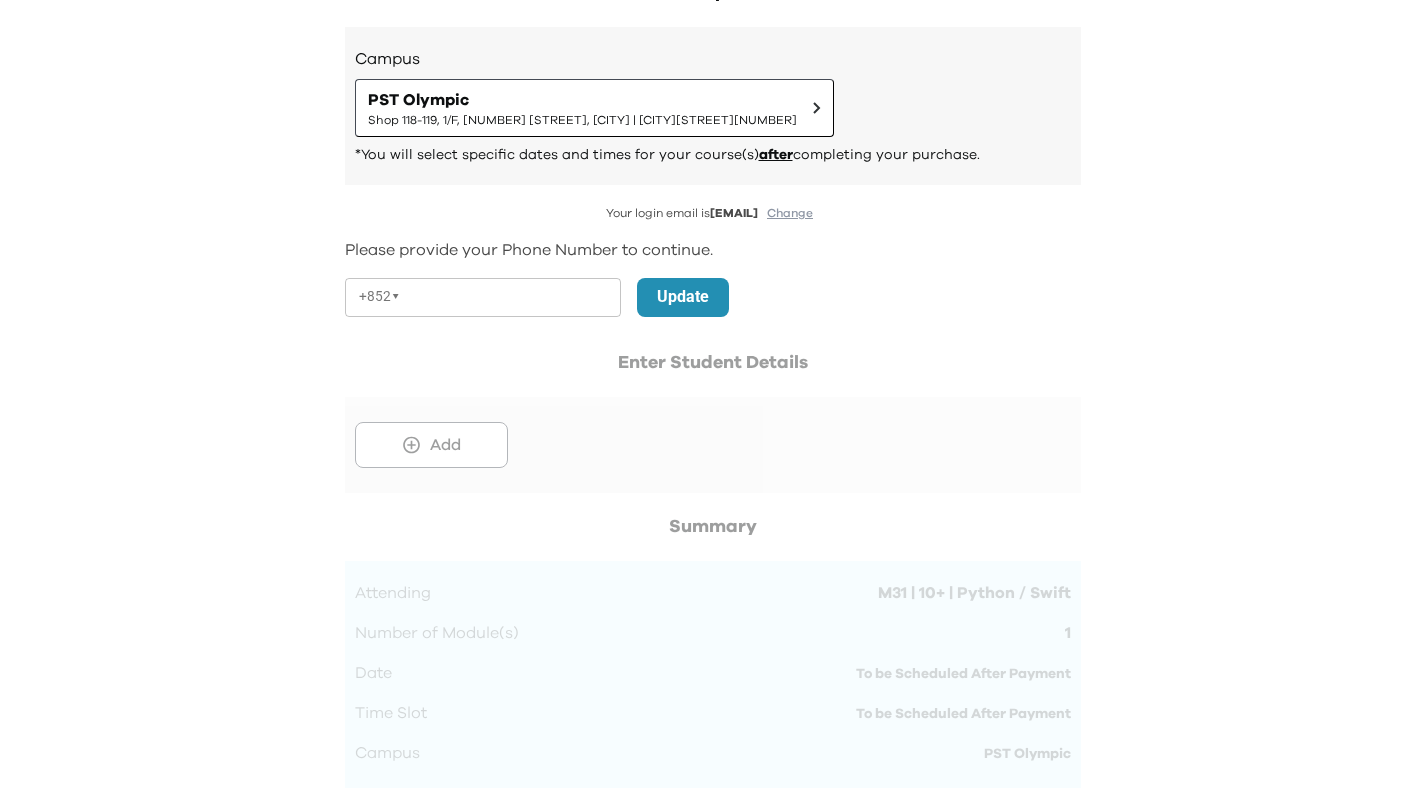 scroll, scrollTop: 362, scrollLeft: 0, axis: vertical 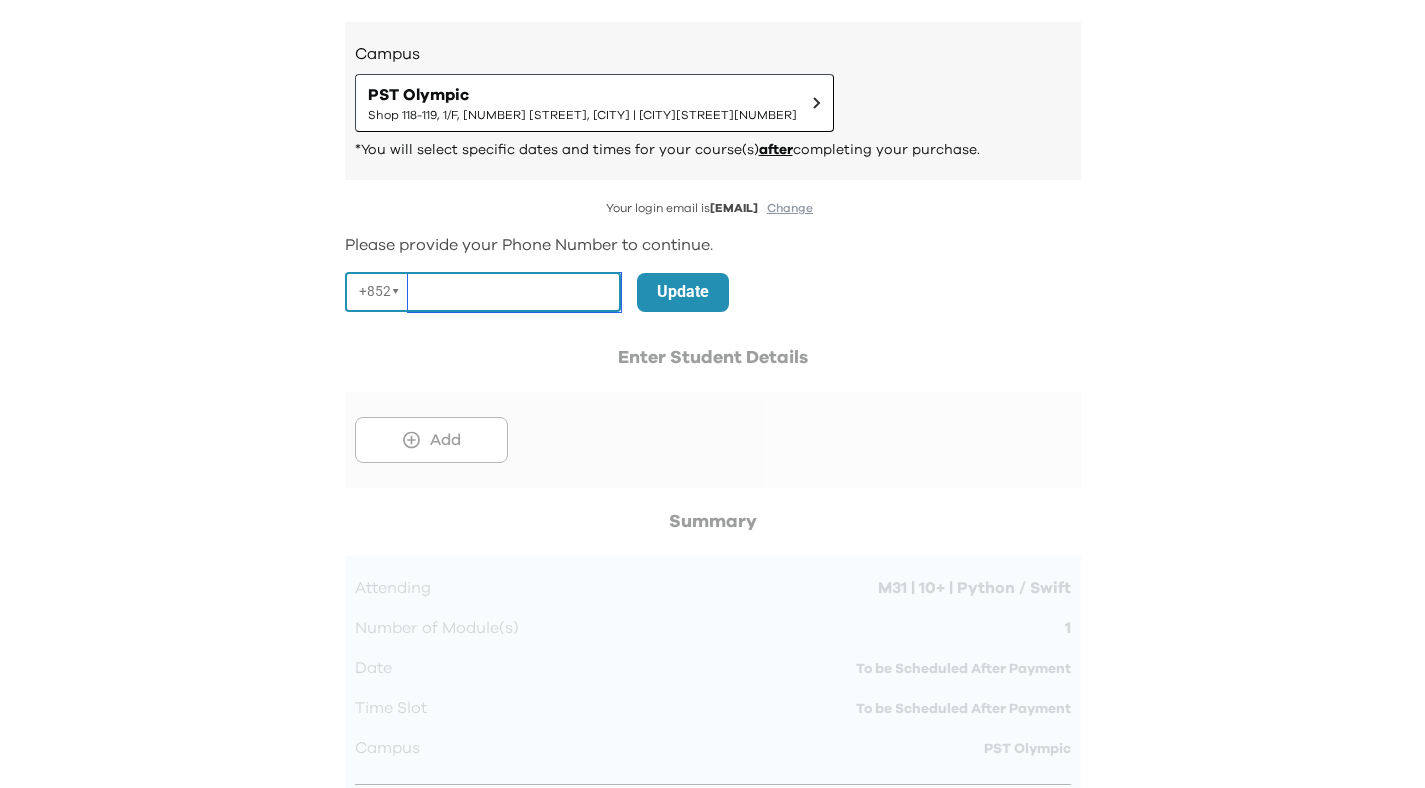 click at bounding box center [514, 292] 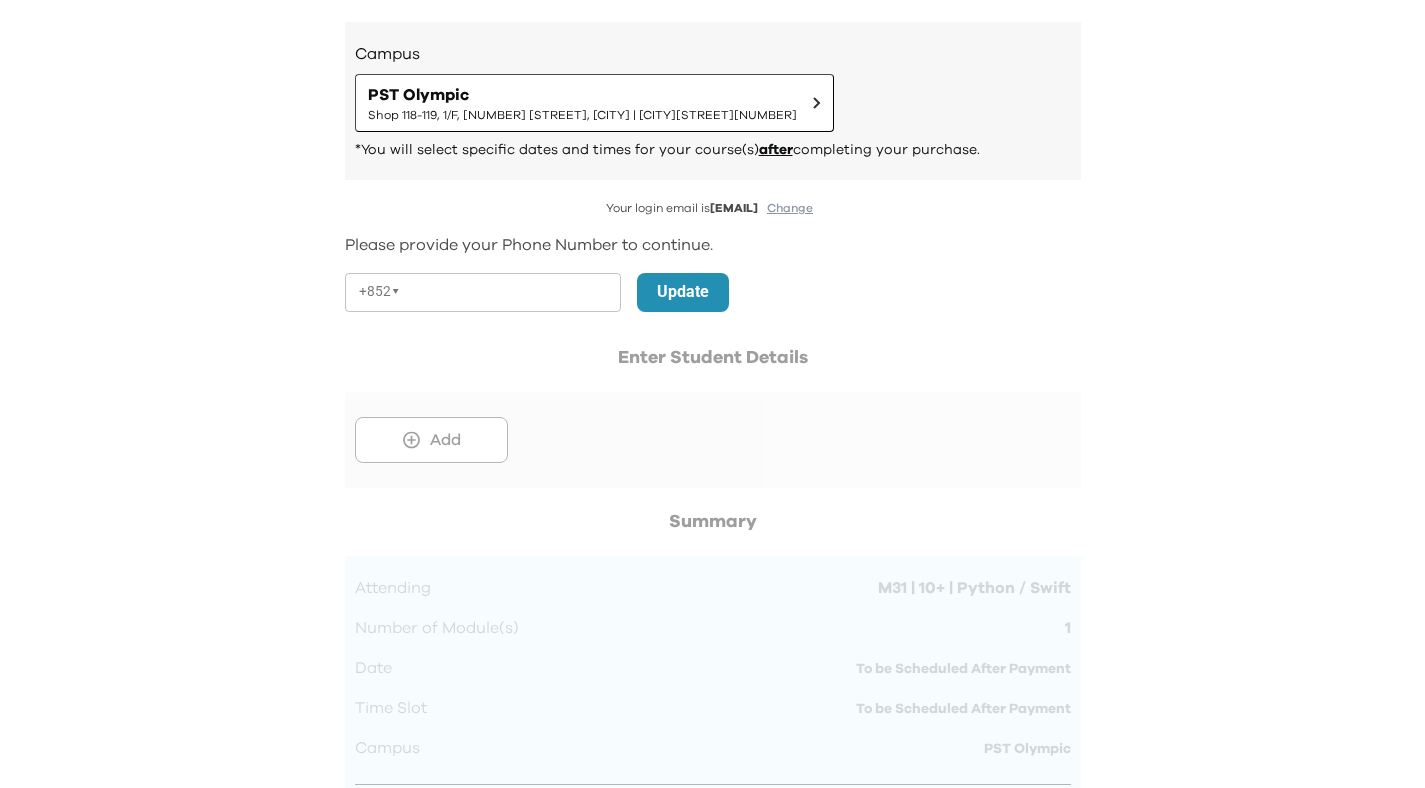 click on "Confirm Campus Location Campus PST Olympic Shop 118-119, 1/F, Olympian City 1, 11 Hoi Fai Road, Tai Kok Tsui | 大角咀海輝道11號奧海城一期1樓118 - 119號舖 *You will select specific dates and times for your course(s)  after  completing your purchase. Your login email is  willwillckt@gmail.com   Change Please provide your Phone Number to continue. ​ +852  ▾ **** **** *** *** *** ** ​ Update Enter Student Details Add Summary Attending M31 | 10+ | Python / Swift Number of Module(s) 1 Date To be Scheduled After Payment Time Slot To be Scheduled After Payment Campus PST Olympic Sub Total $2,000 Apply Total HKD $2,000 Last Step! Pay with... Credit Card FPS Transfer I understand that each participant will be responsible for bringing their own personal device(s) to the event I have read and agree to the  Terms and Conditions . Submit My Registration" at bounding box center (713, 717) 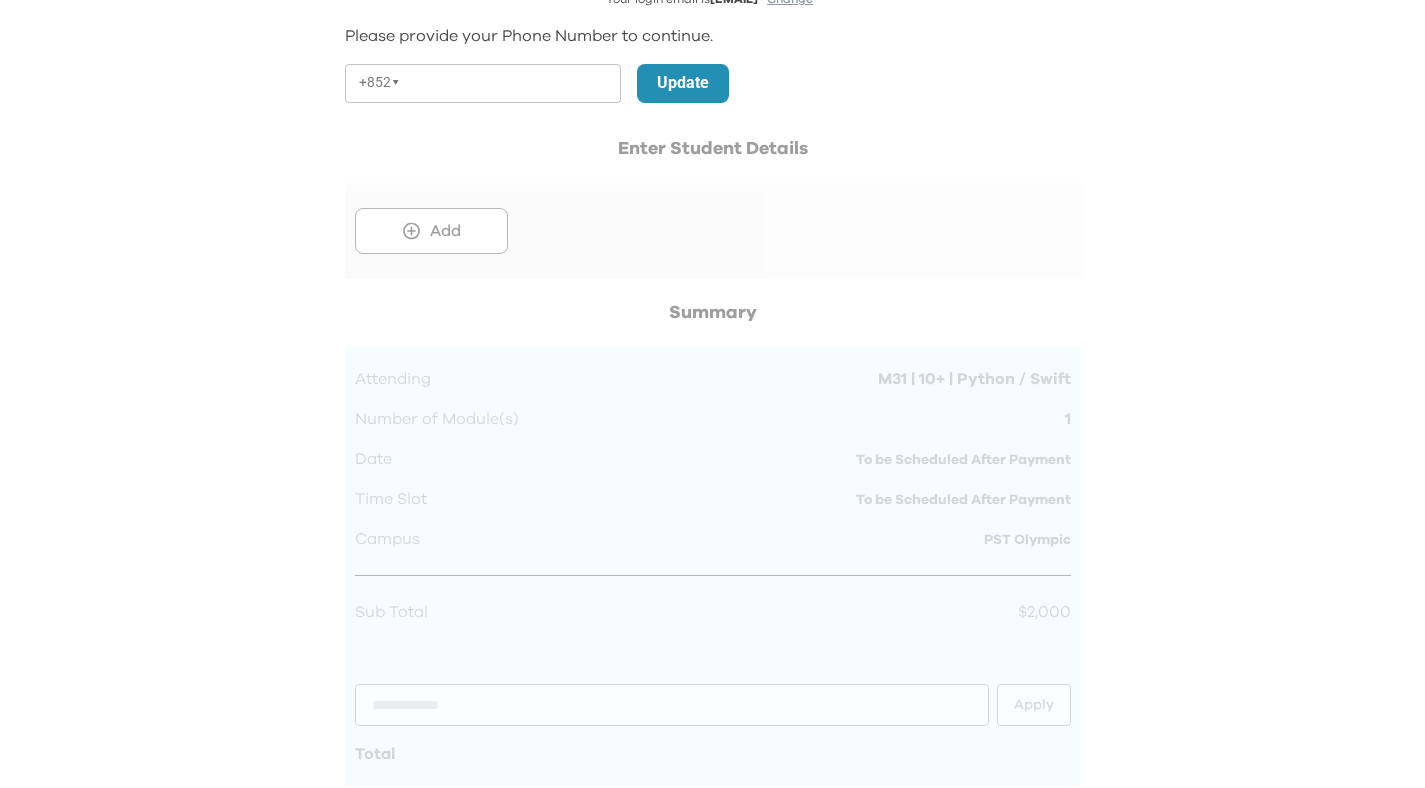 scroll, scrollTop: 595, scrollLeft: 0, axis: vertical 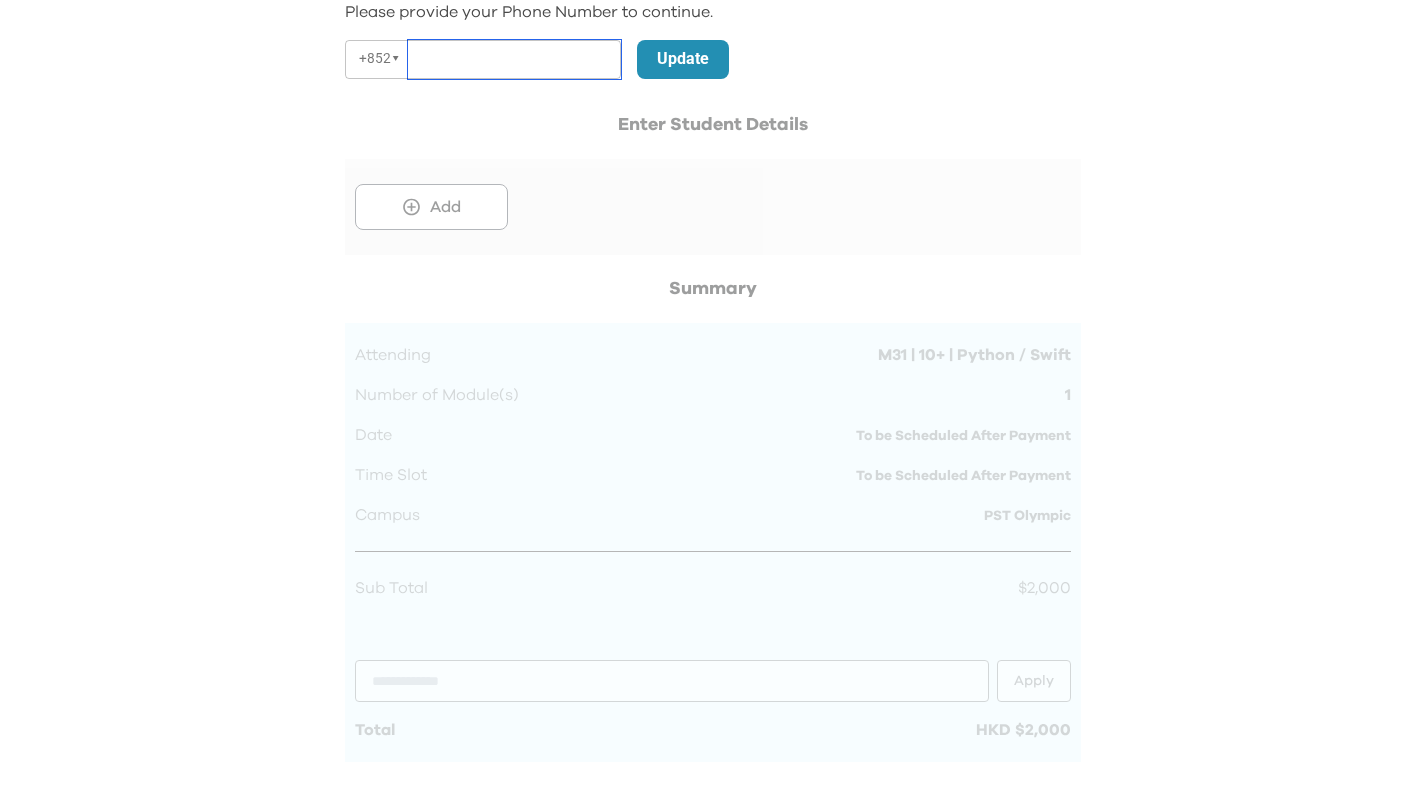 click at bounding box center [514, 59] 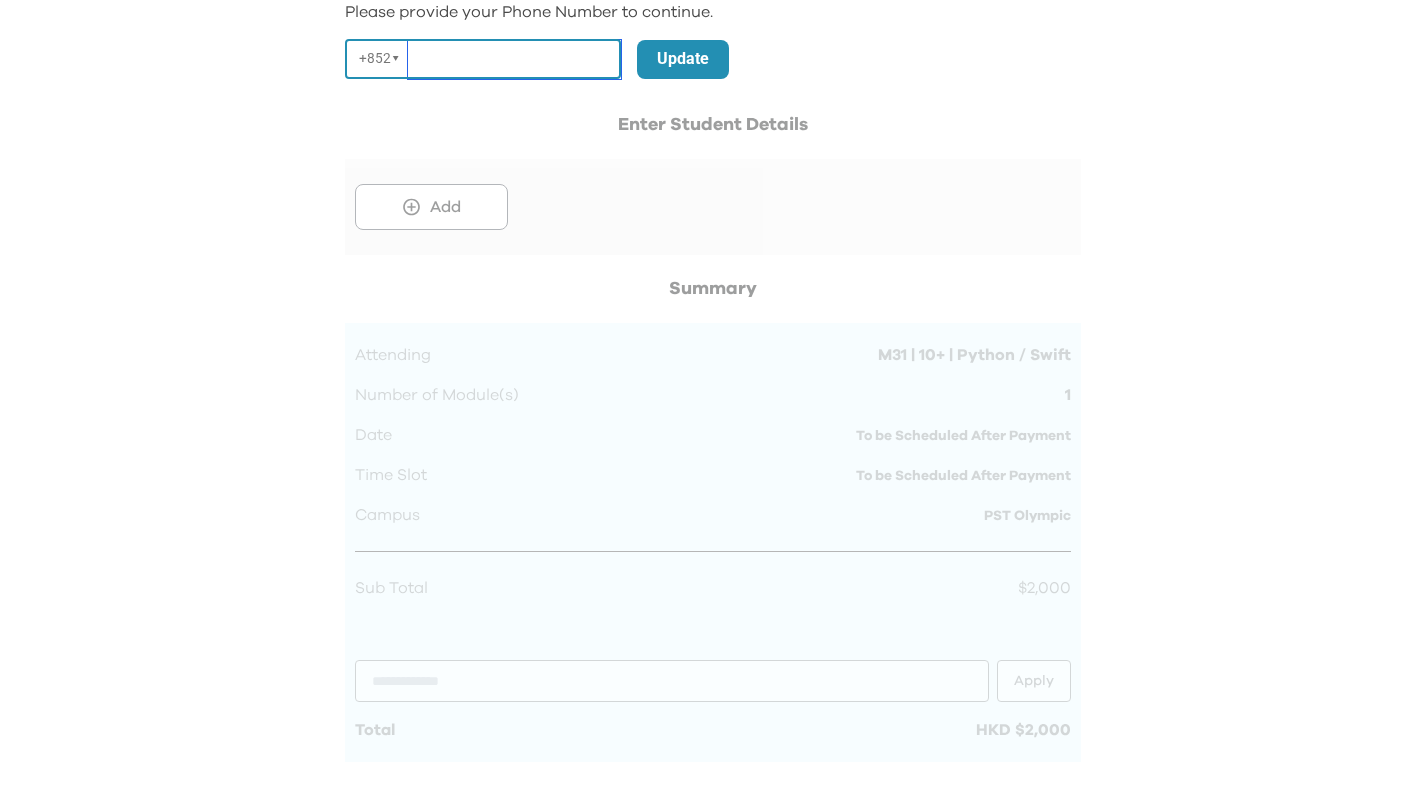 type on "**********" 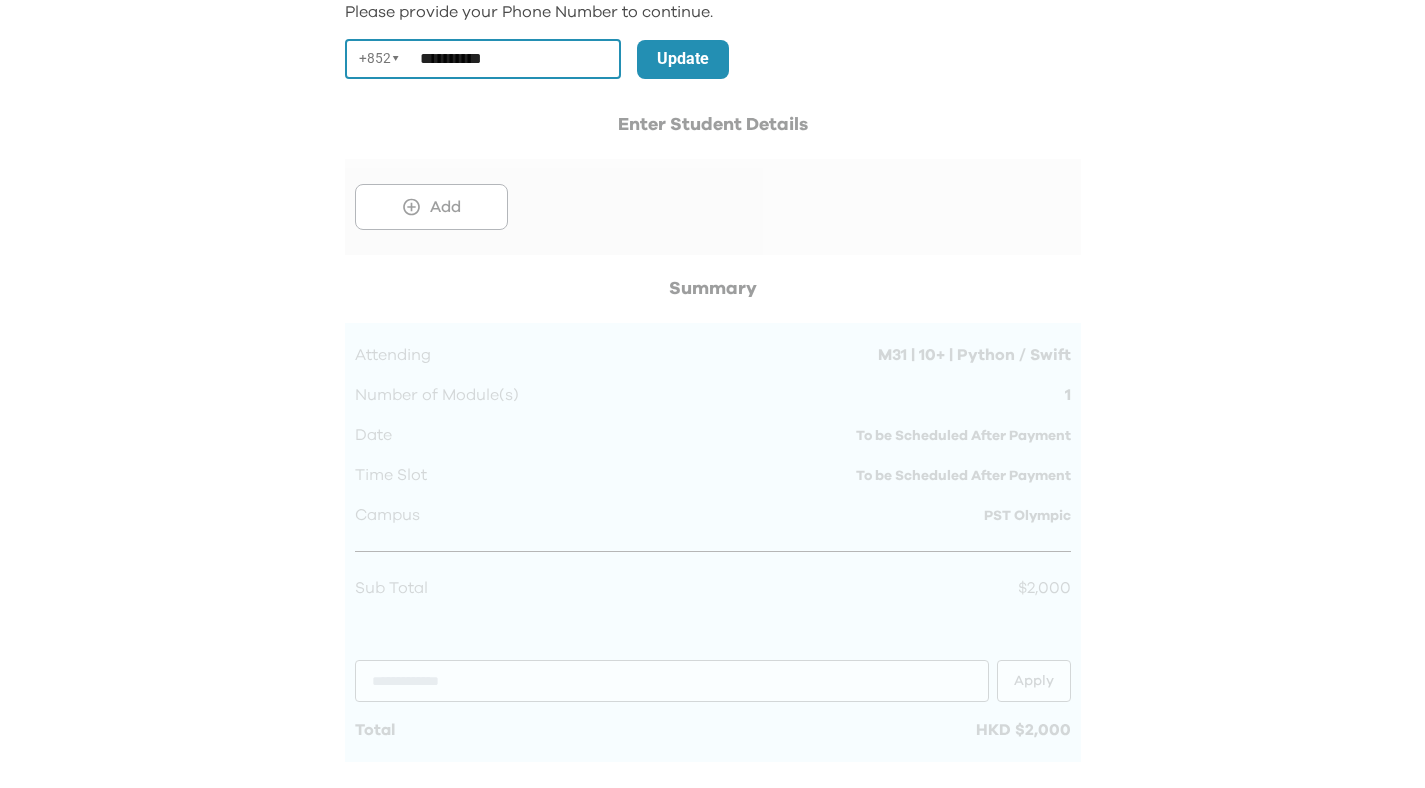 select on "***" 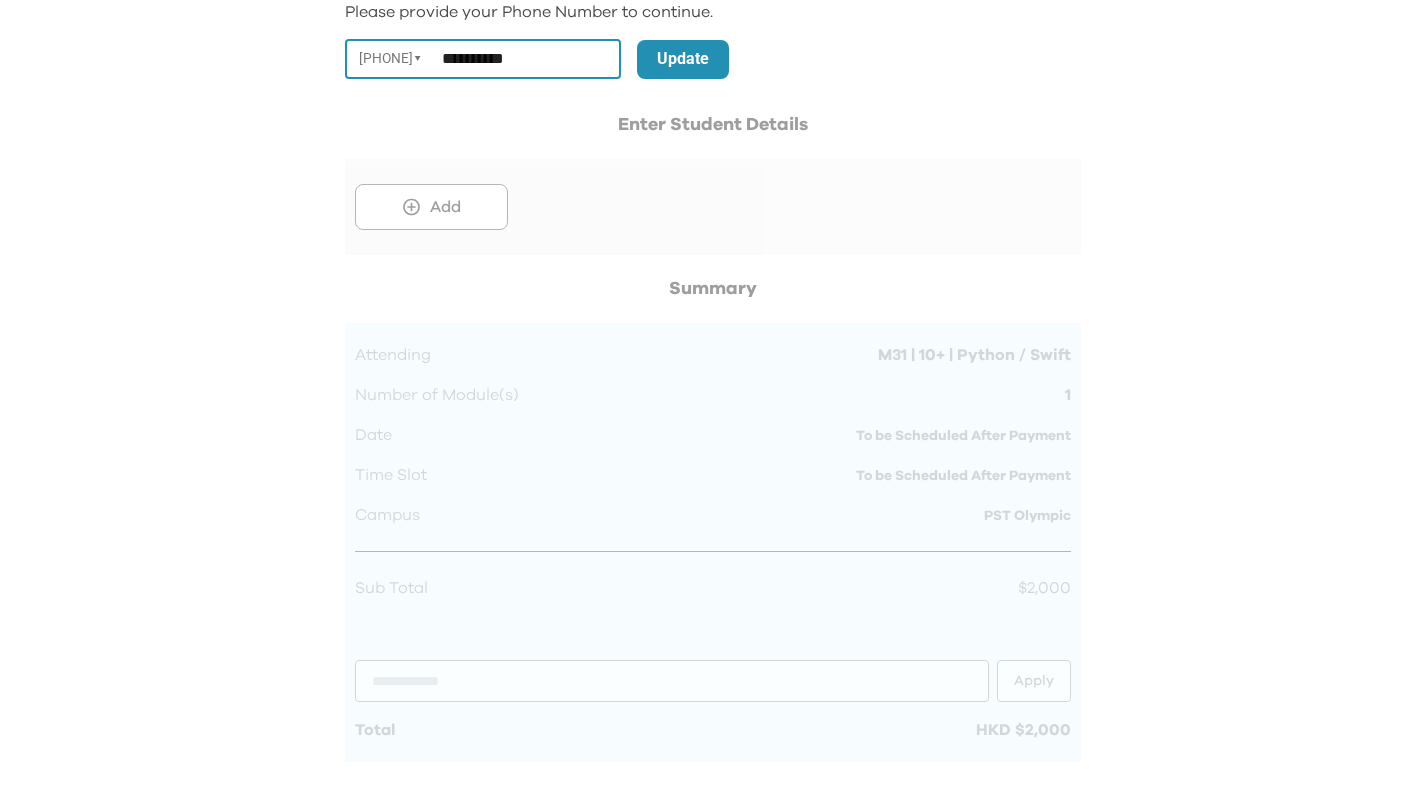 click at bounding box center (713, 183) 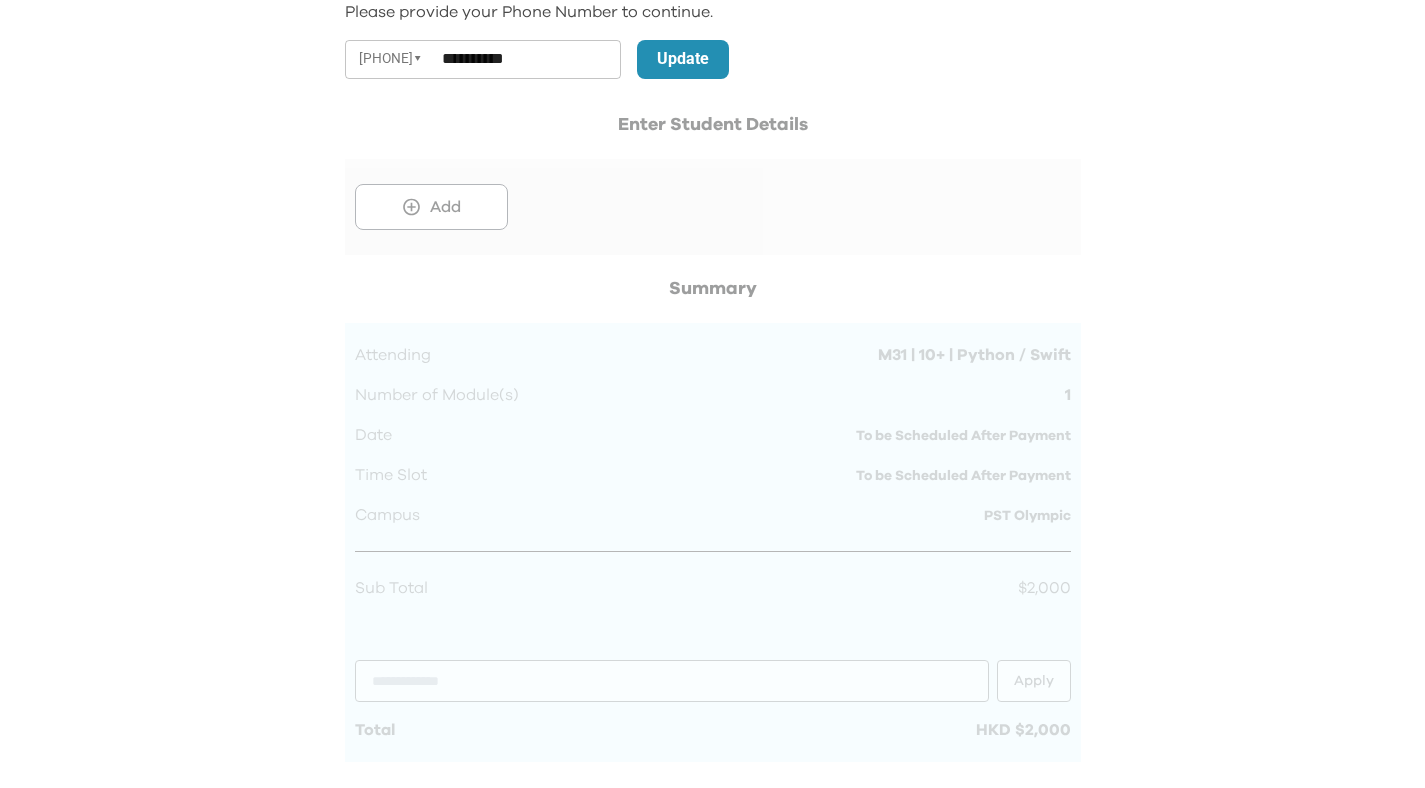 click at bounding box center [713, 183] 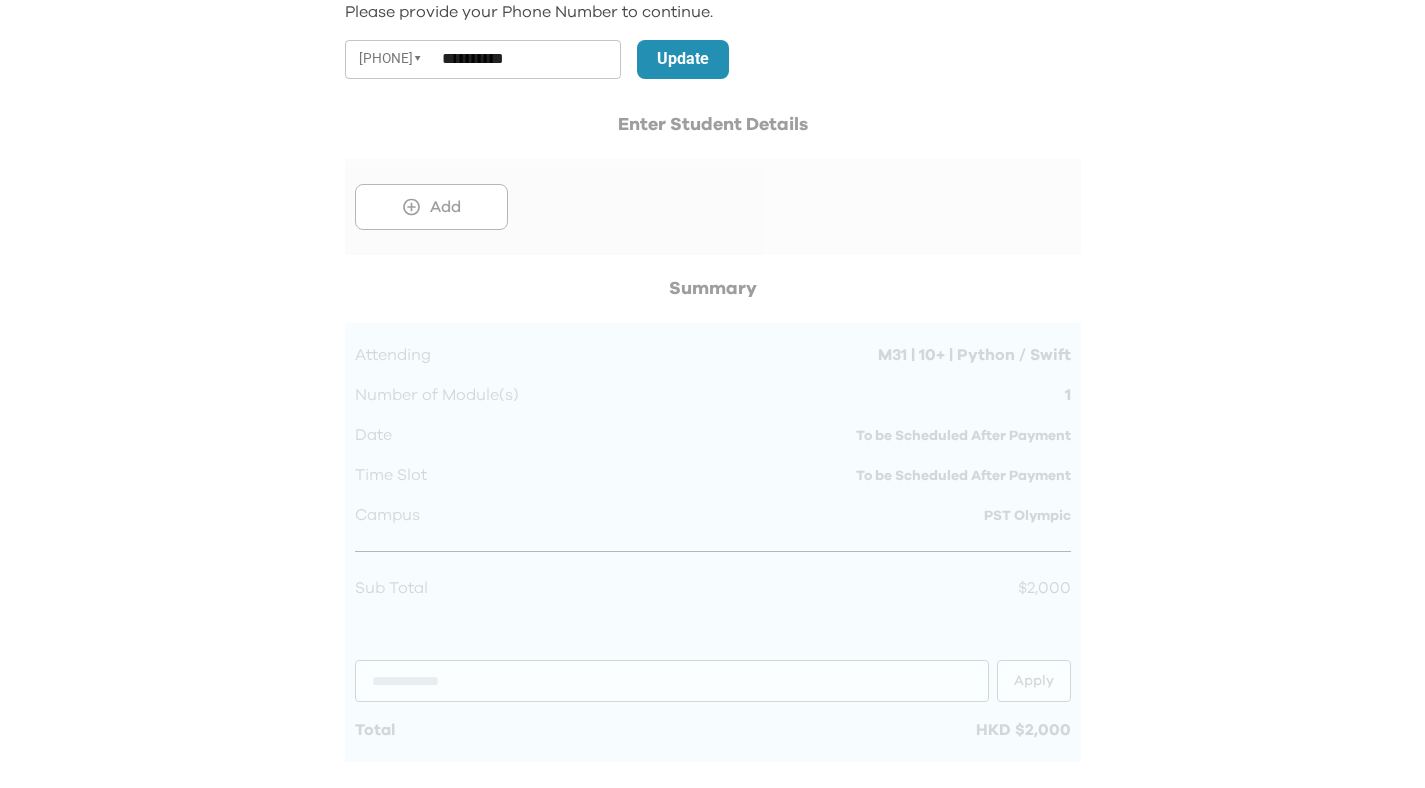 click at bounding box center (713, 183) 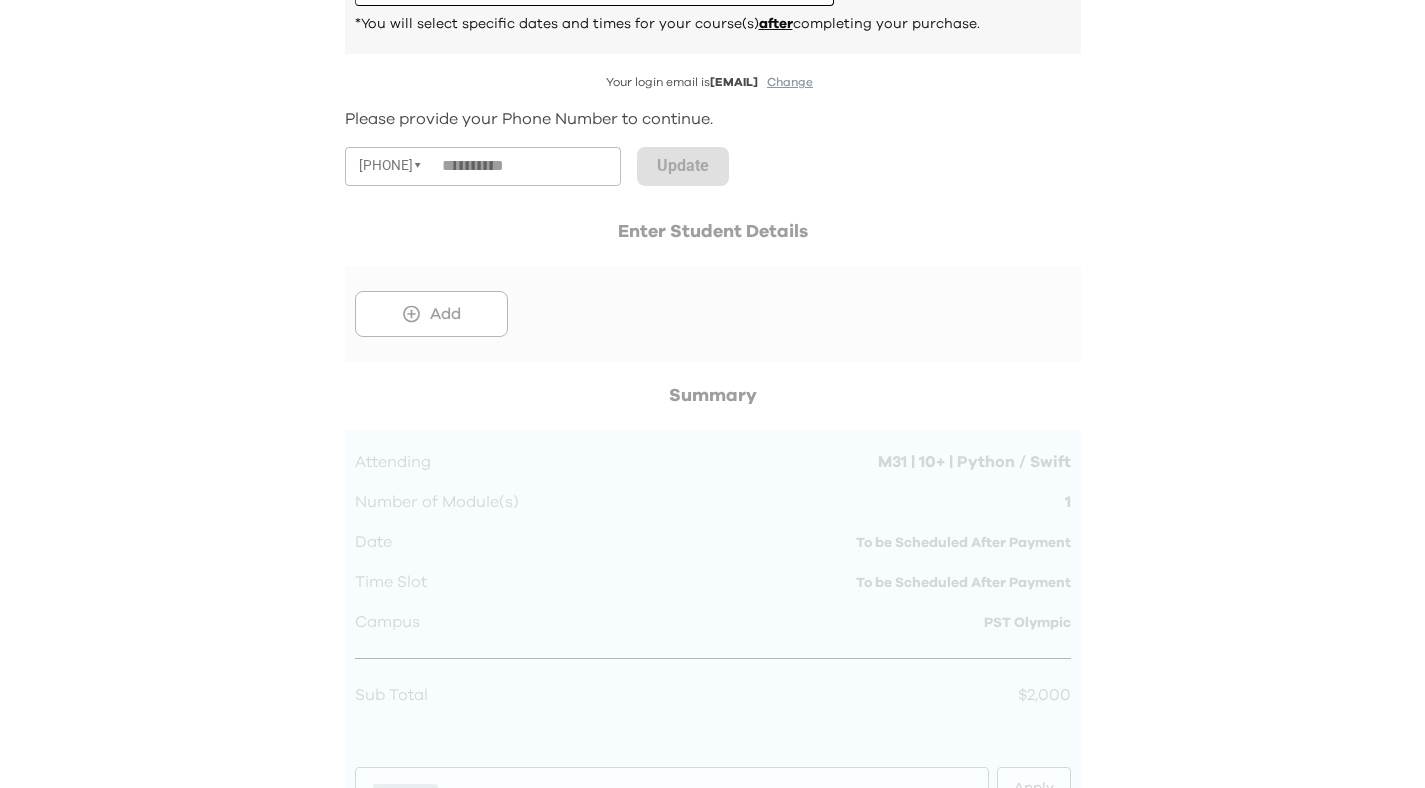 scroll, scrollTop: 431, scrollLeft: 0, axis: vertical 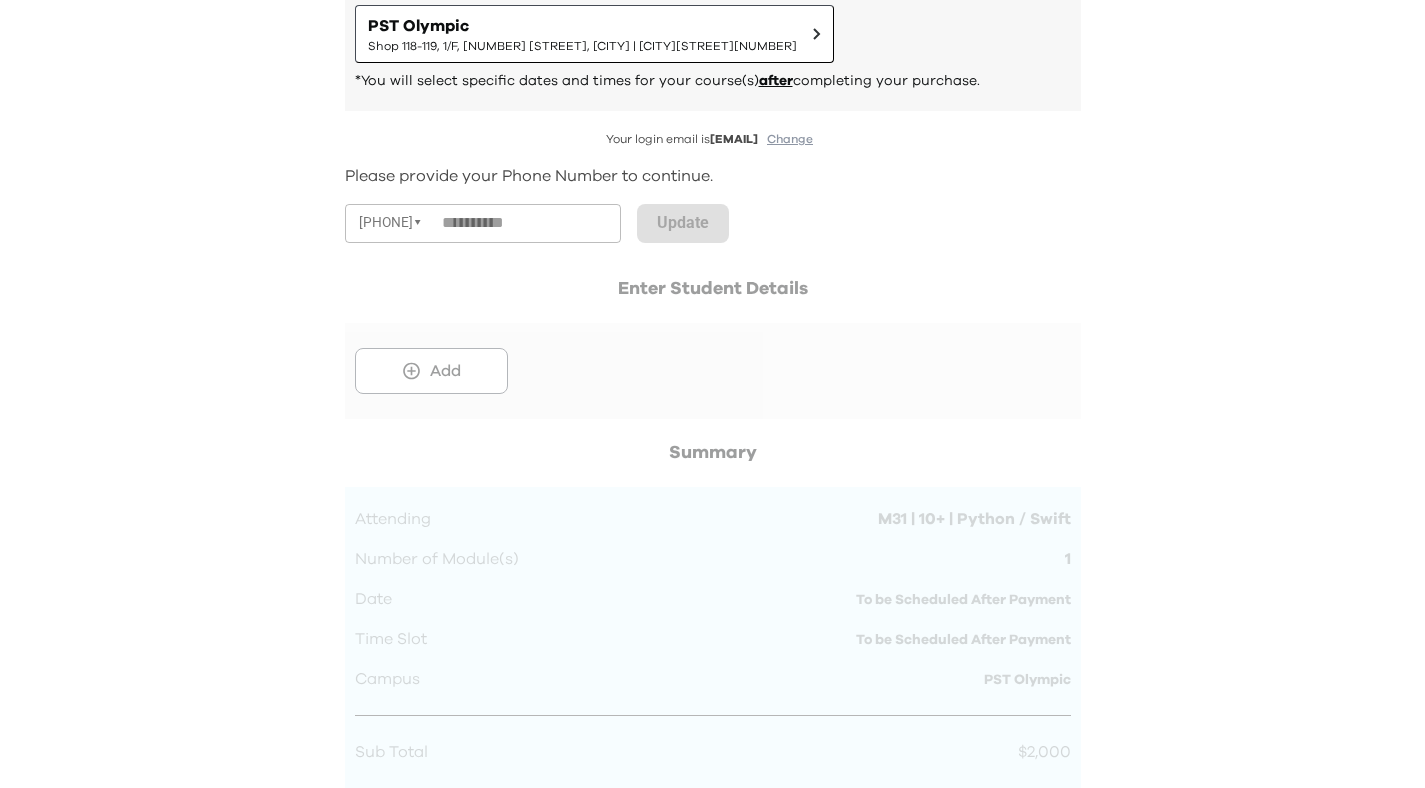 click on "Please provide your Phone Number to continue." at bounding box center (713, 176) 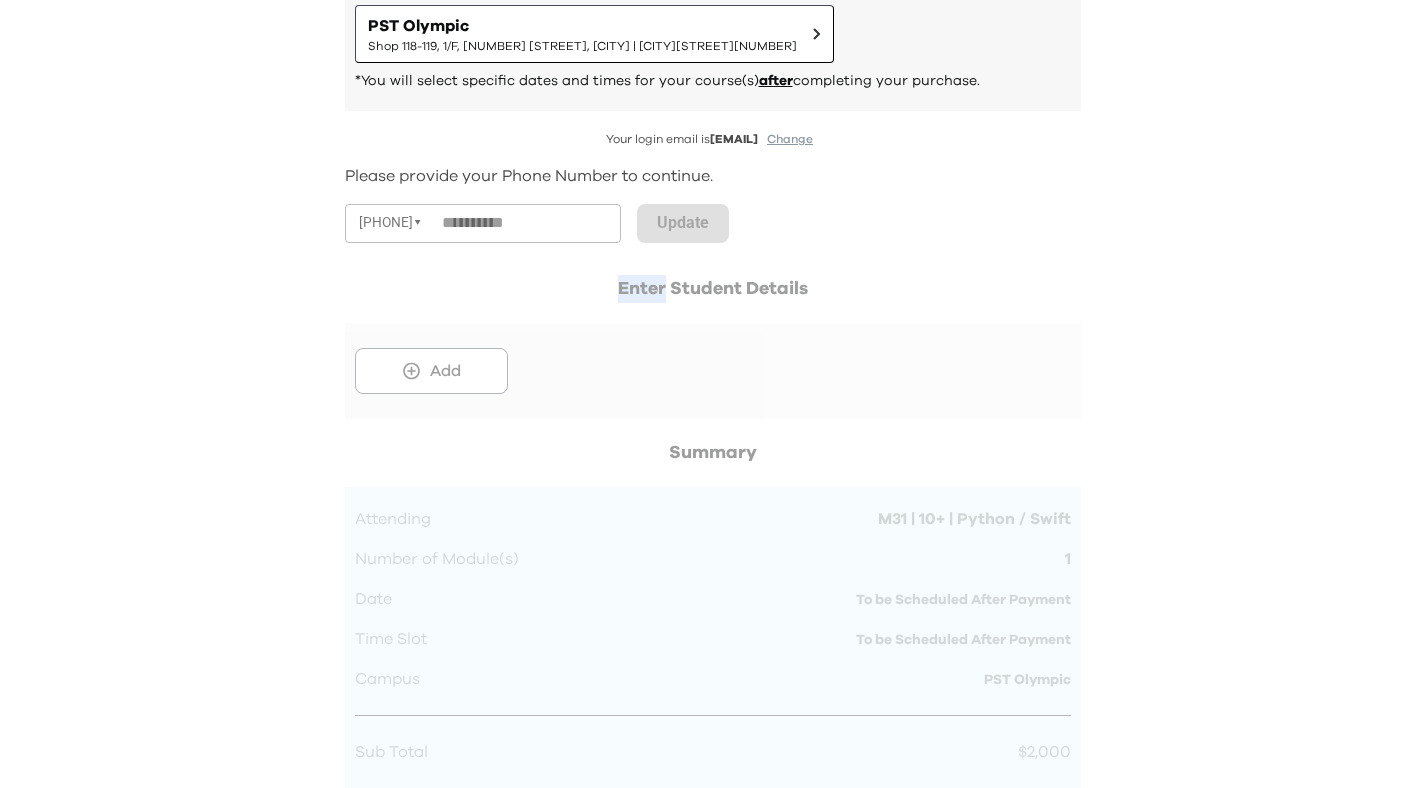 click on "**********" at bounding box center (713, 648) 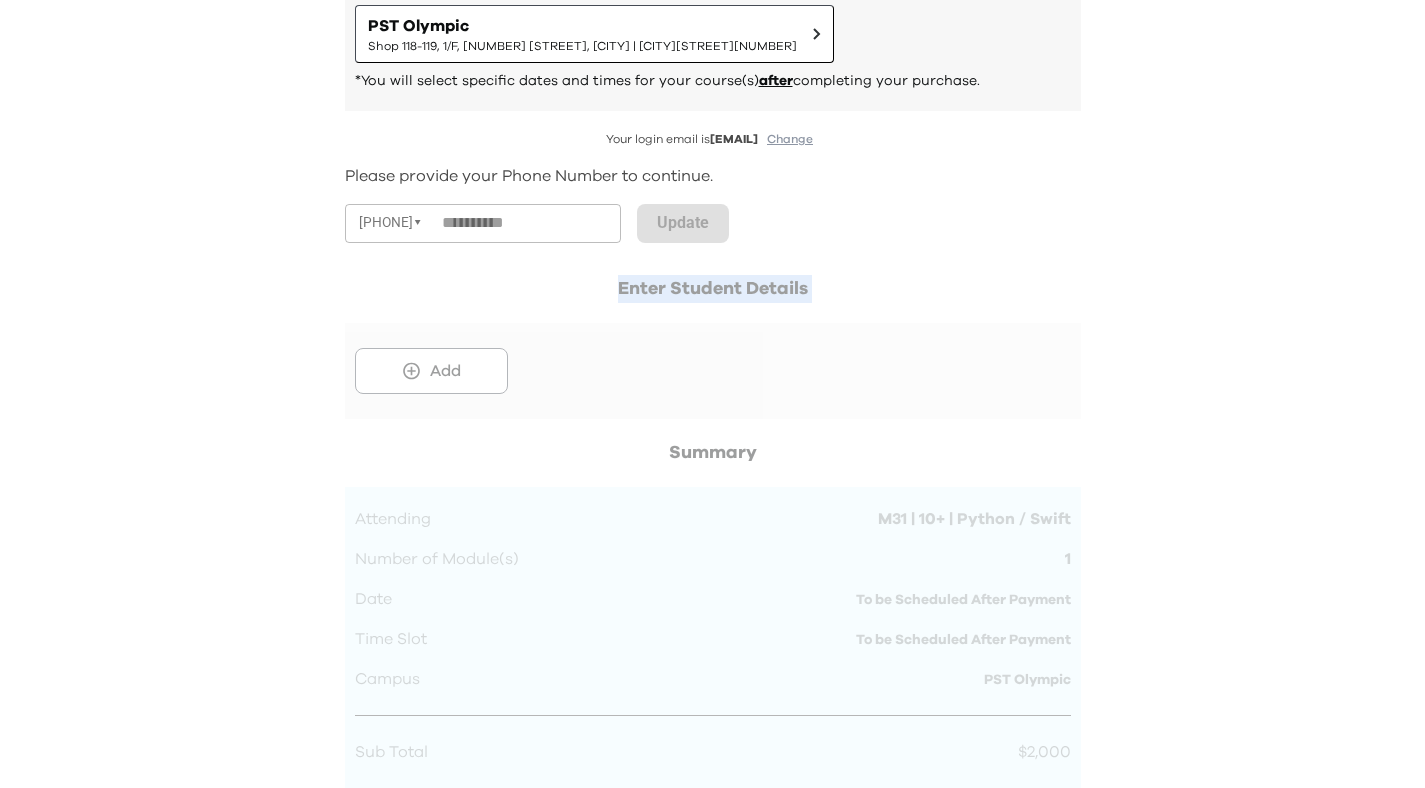 drag, startPoint x: 789, startPoint y: 245, endPoint x: 538, endPoint y: 285, distance: 254.16727 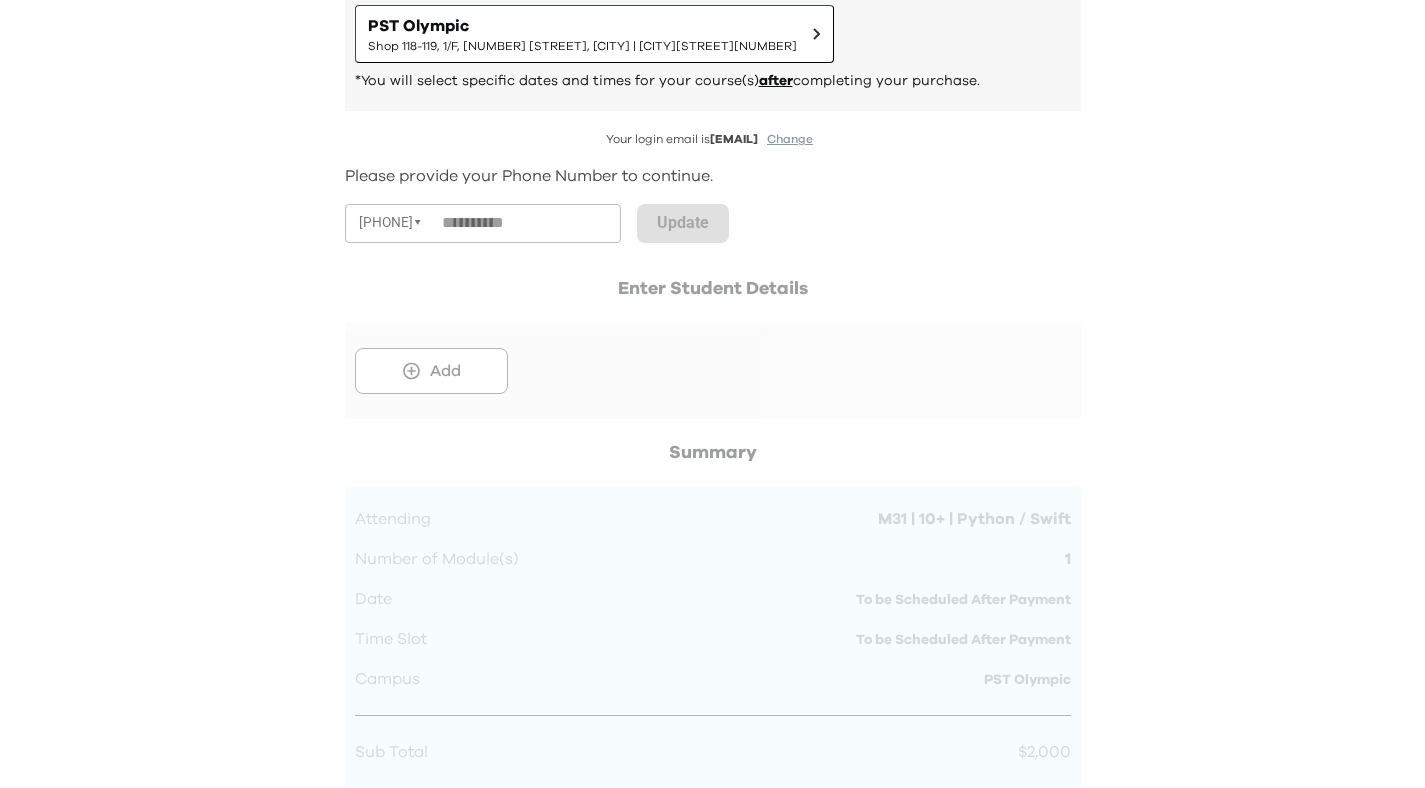 click at bounding box center (713, 347) 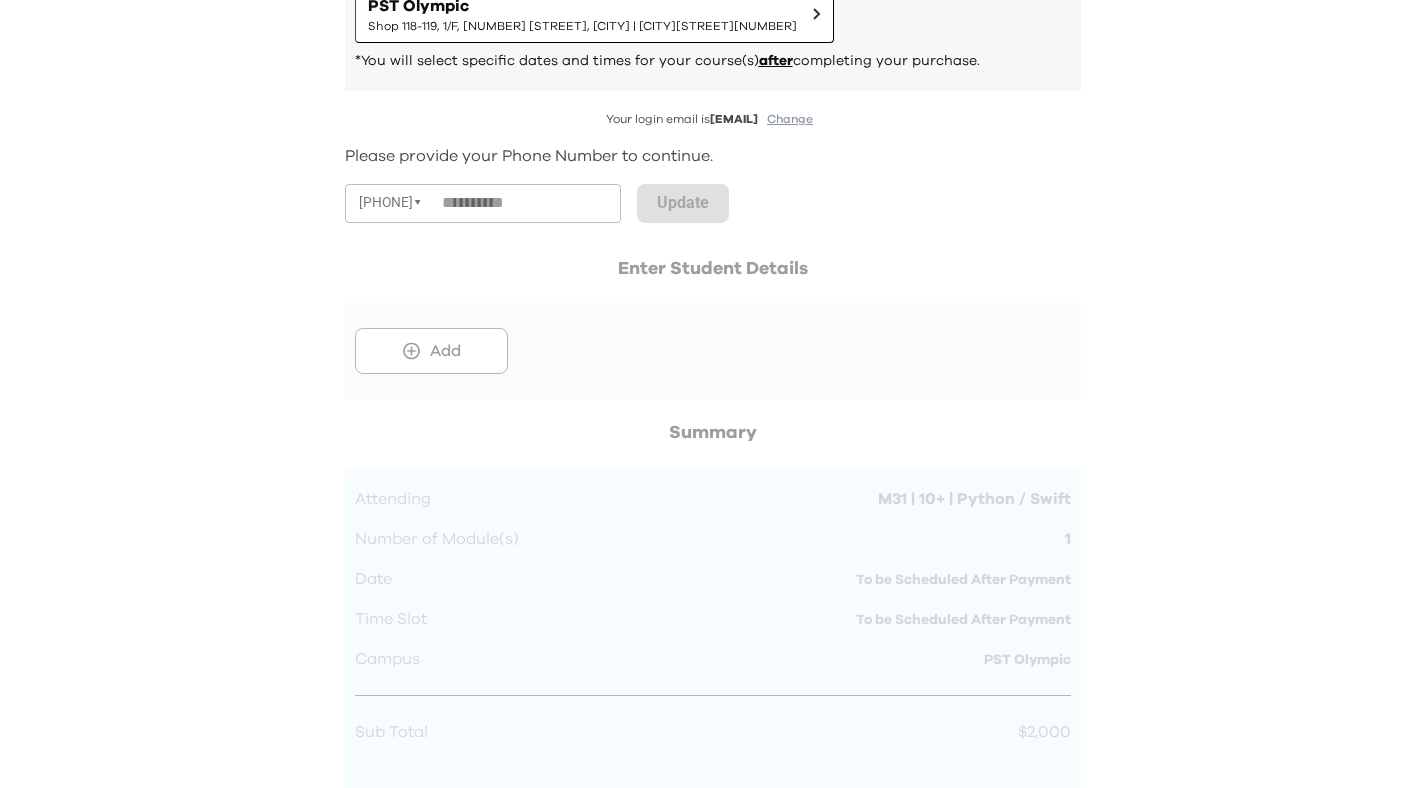 scroll, scrollTop: 502, scrollLeft: 0, axis: vertical 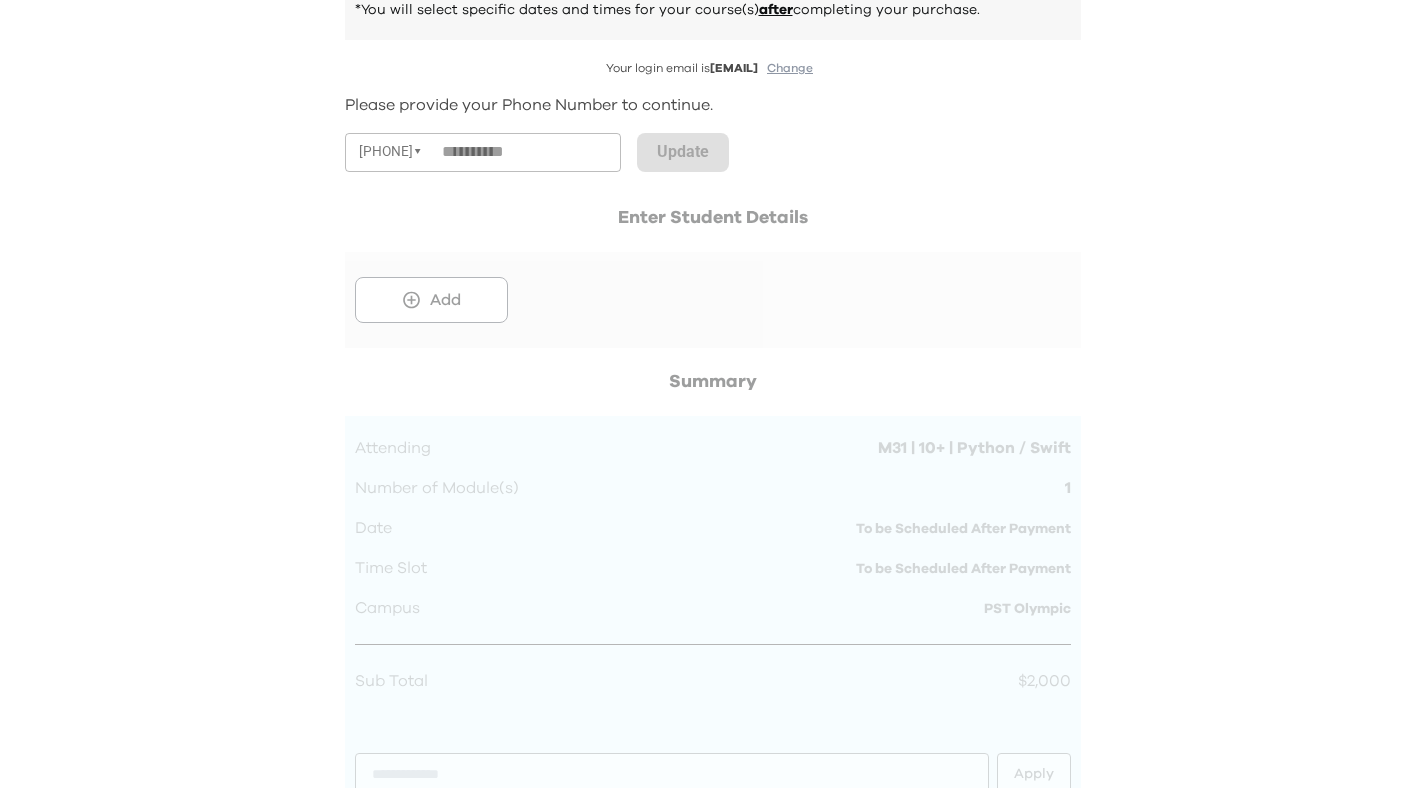 click at bounding box center (713, 276) 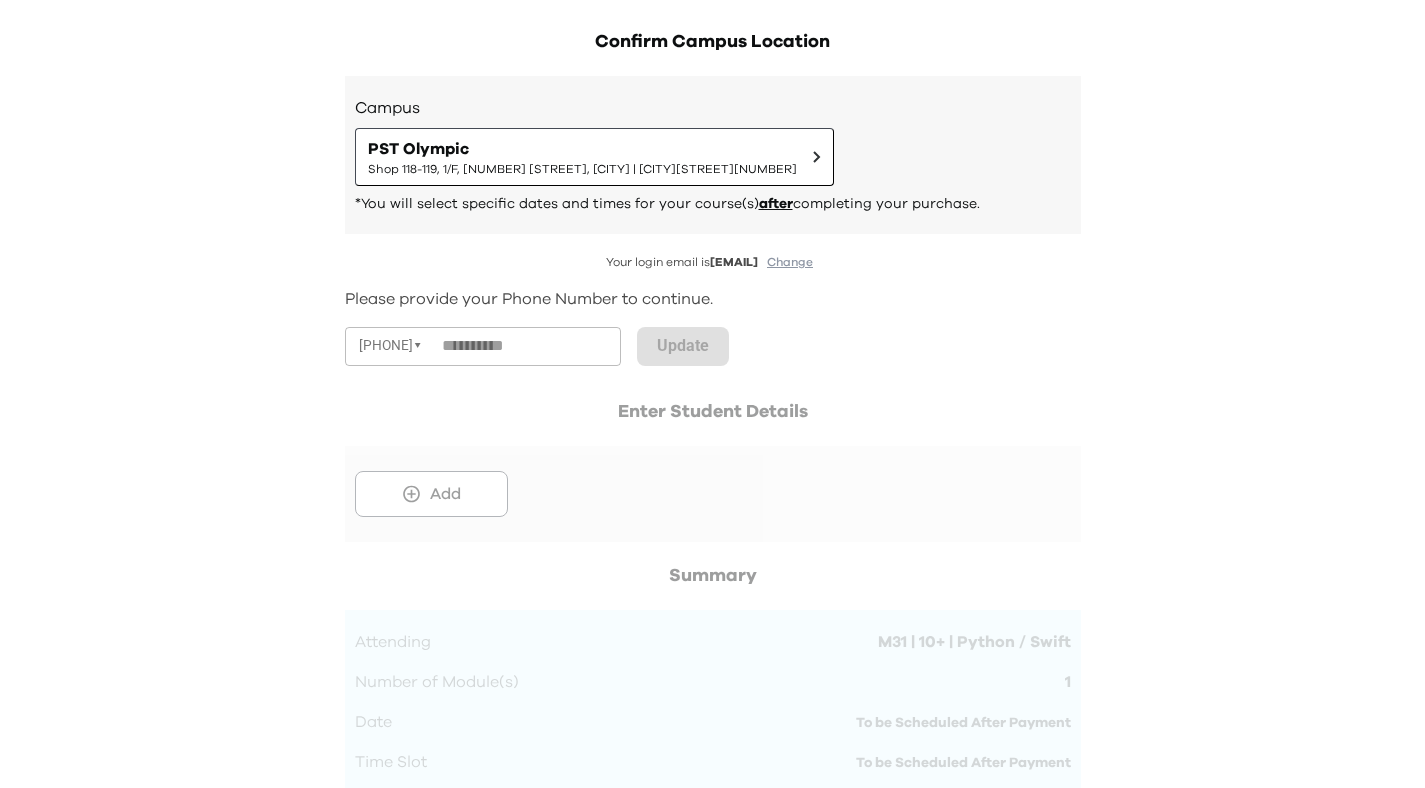 scroll, scrollTop: 315, scrollLeft: 0, axis: vertical 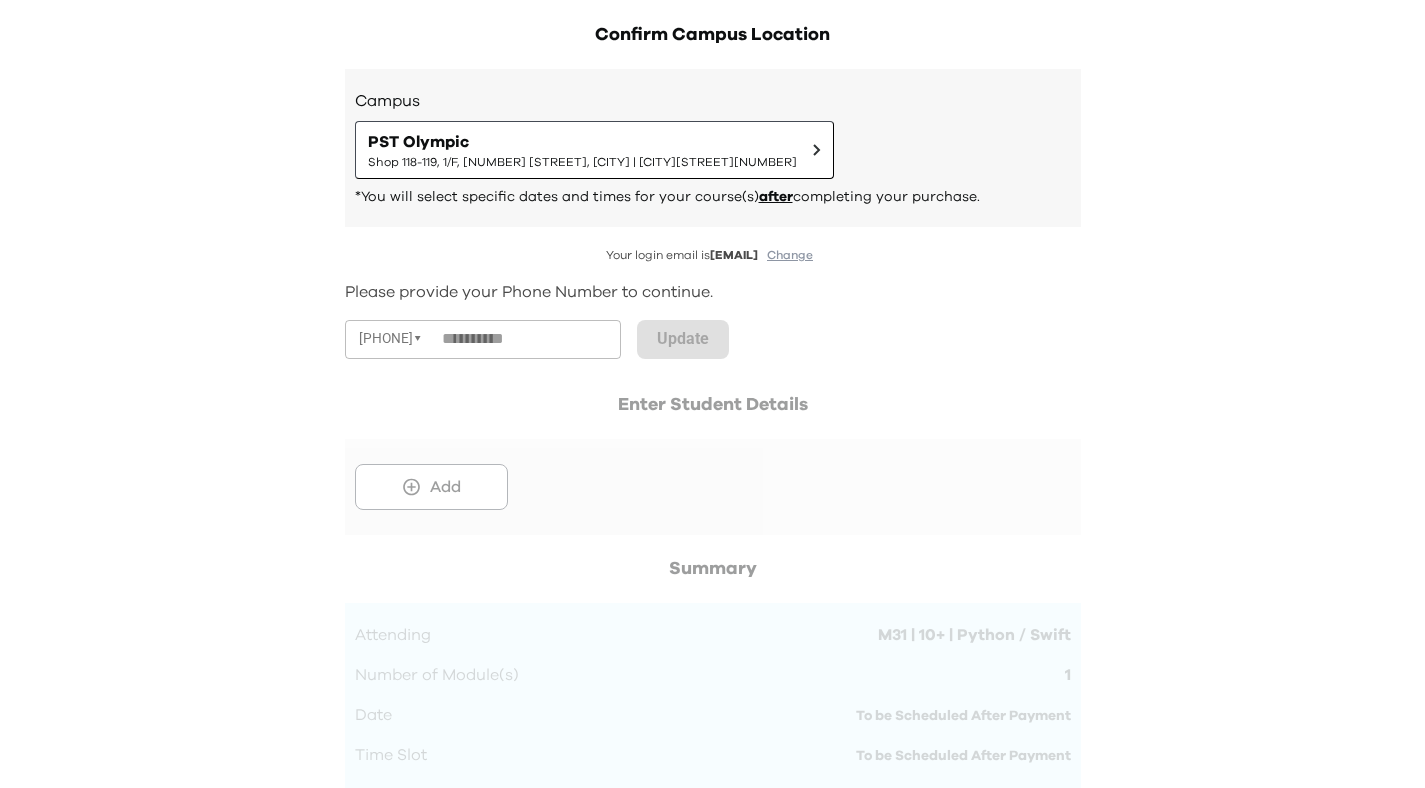 click on "**********" at bounding box center (713, 764) 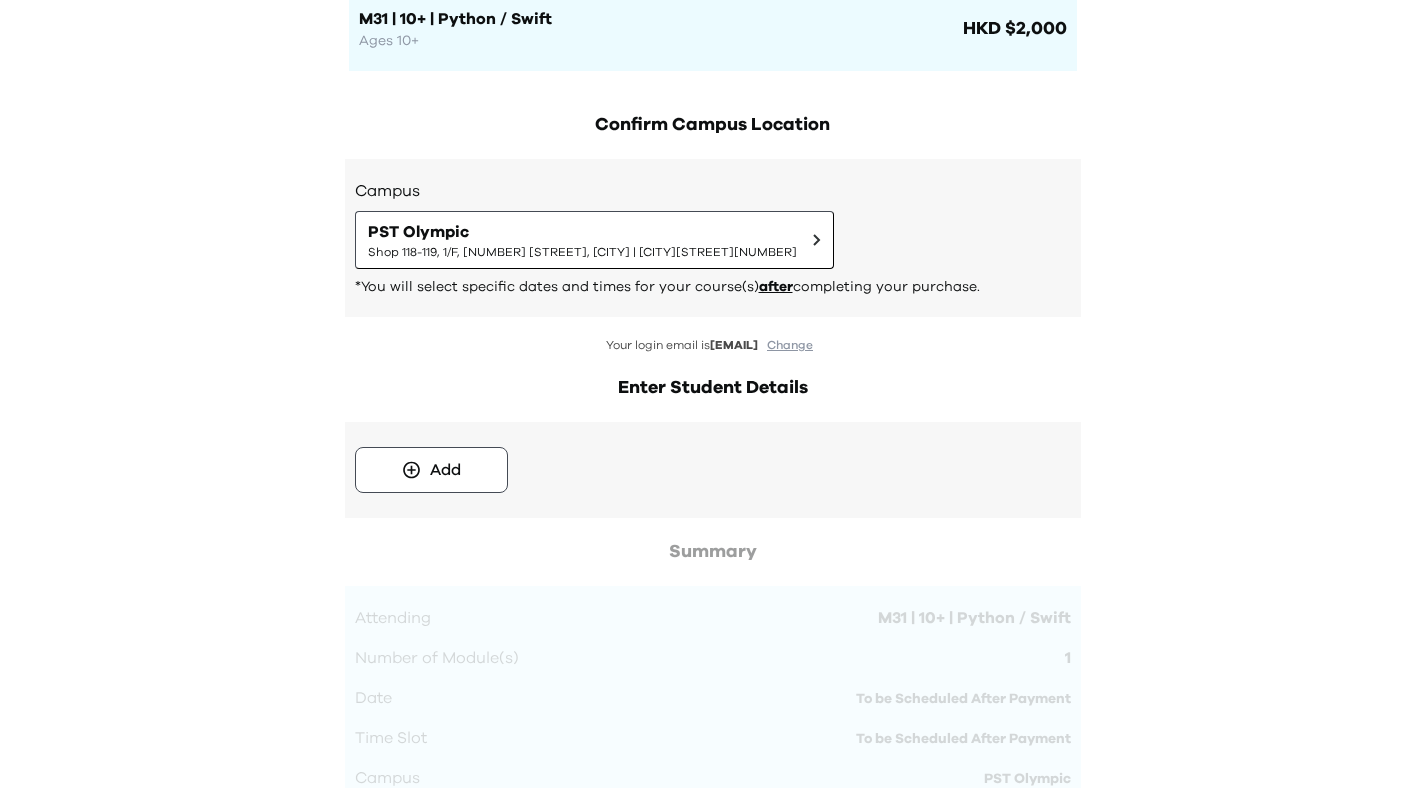 scroll, scrollTop: 243, scrollLeft: 0, axis: vertical 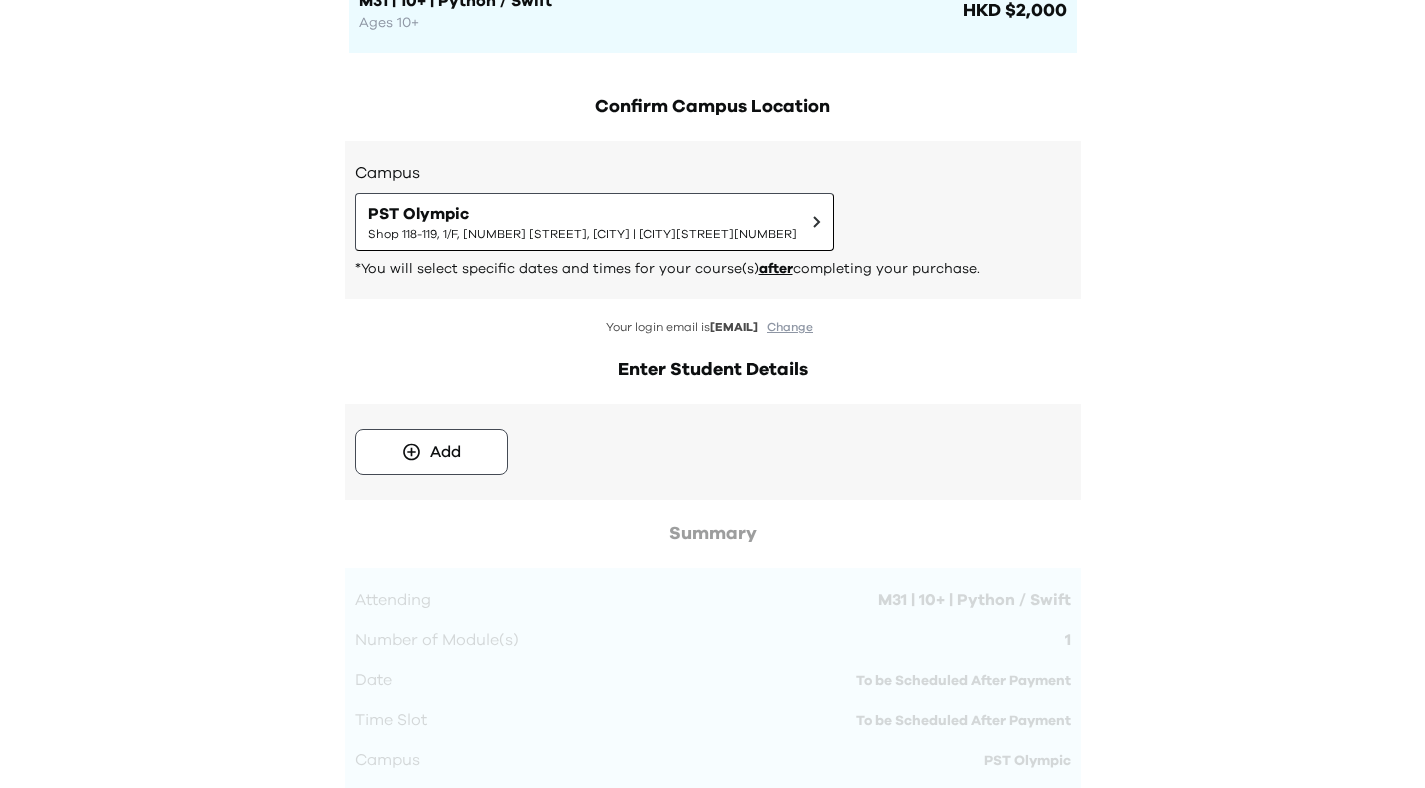 click on "Enter Student Details" at bounding box center [713, 370] 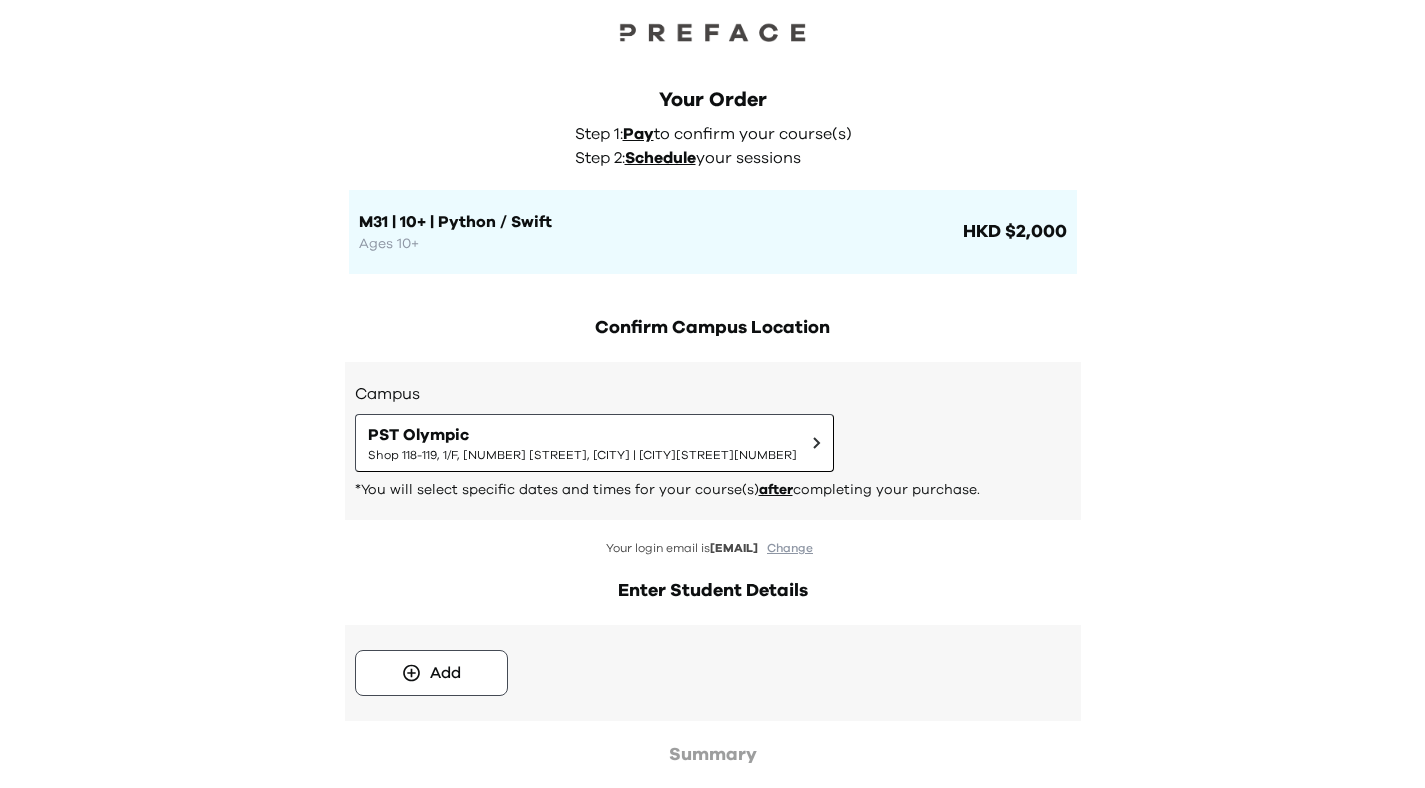 scroll, scrollTop: 16, scrollLeft: 0, axis: vertical 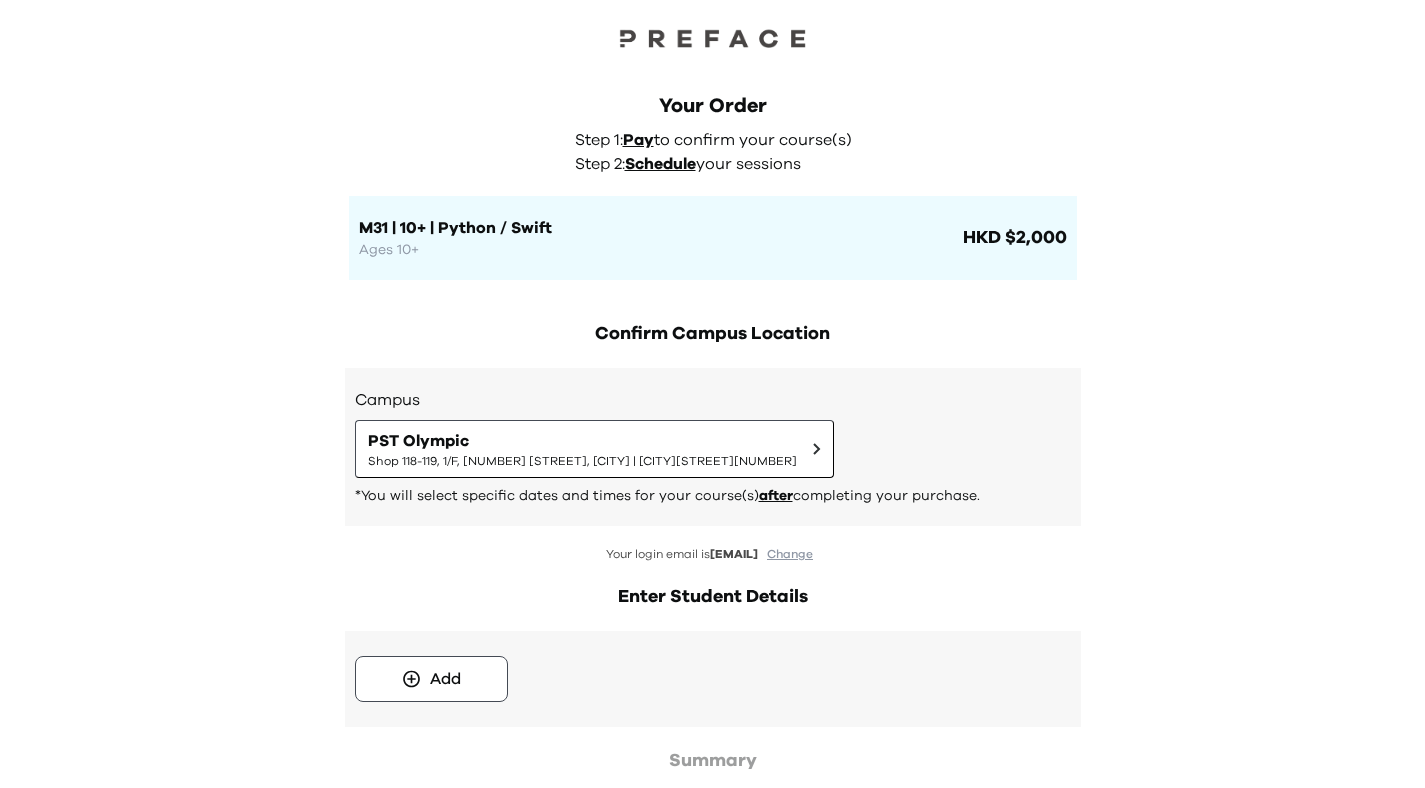 click on "Your Order Step 1:  Pay  to confirm your course(s) Step 2:  Schedule  your sessions M31 | 10+ | Python / Swift Ages 10+ HKD $2,000 Confirm Campus Location Campus PST Olympic Shop 118-119, 1/F, Olympian City 1, 11 Hoi Fai Road, Tai Kok Tsui | 大角咀海輝道11號奧海城一期1樓118 - 119號舖 *You will select specific dates and times for your course(s)  after  completing your purchase. Your login email is  willwillckt@gmail.com   Change Enter Student Details Add Summary Attending M31 | 10+ | Python / Swift Number of Module(s) 1 Date To be Scheduled After Payment Time Slot To be Scheduled After Payment Campus PST Olympic Sub Total $2,000 Apply Total HKD $2,000 Last Step! Pay with... Credit Card FPS Transfer I understand that each participant will be responsible for bringing their own personal device(s) to the event I have read and agree to the  Terms and Conditions . Submit My Registration" at bounding box center (712, 852) 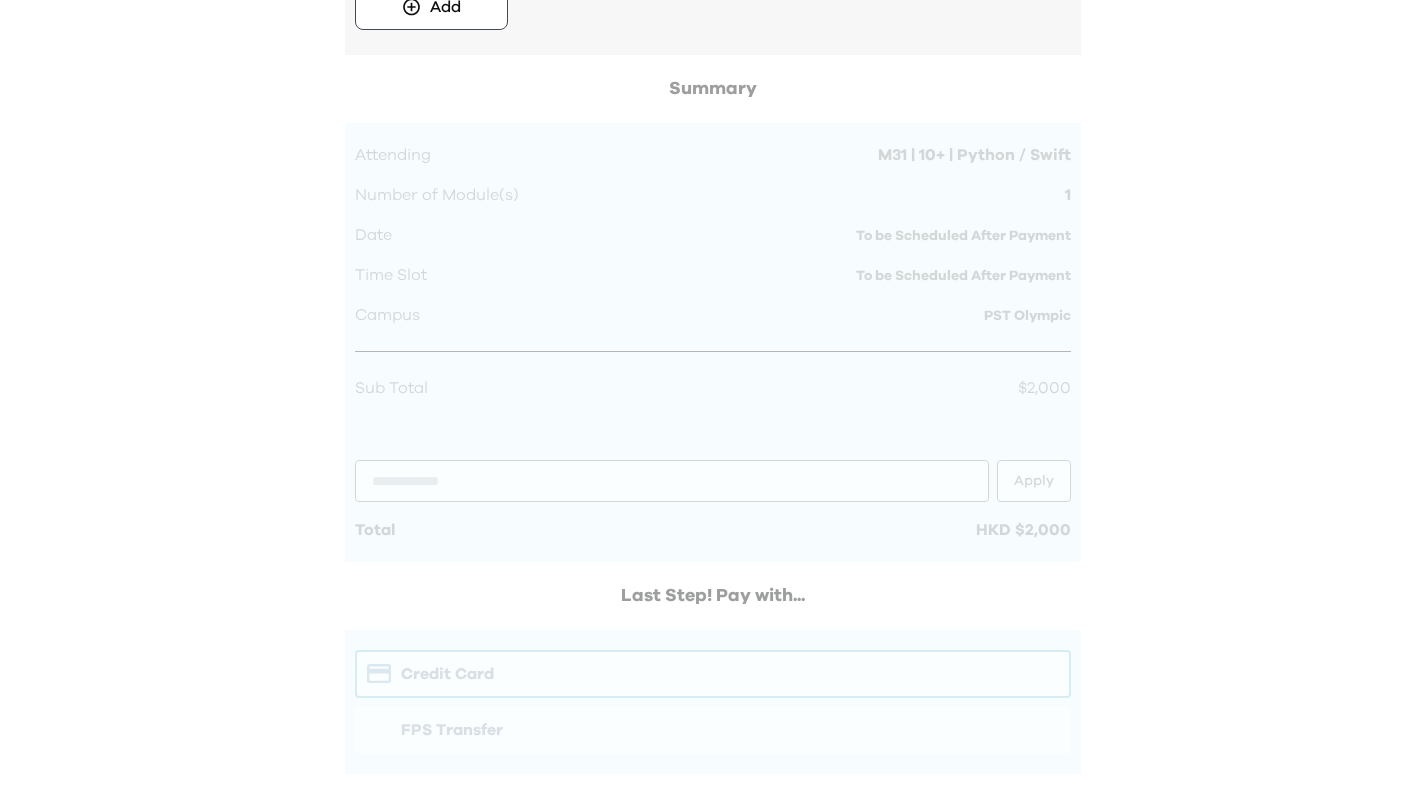 scroll, scrollTop: 1033, scrollLeft: 0, axis: vertical 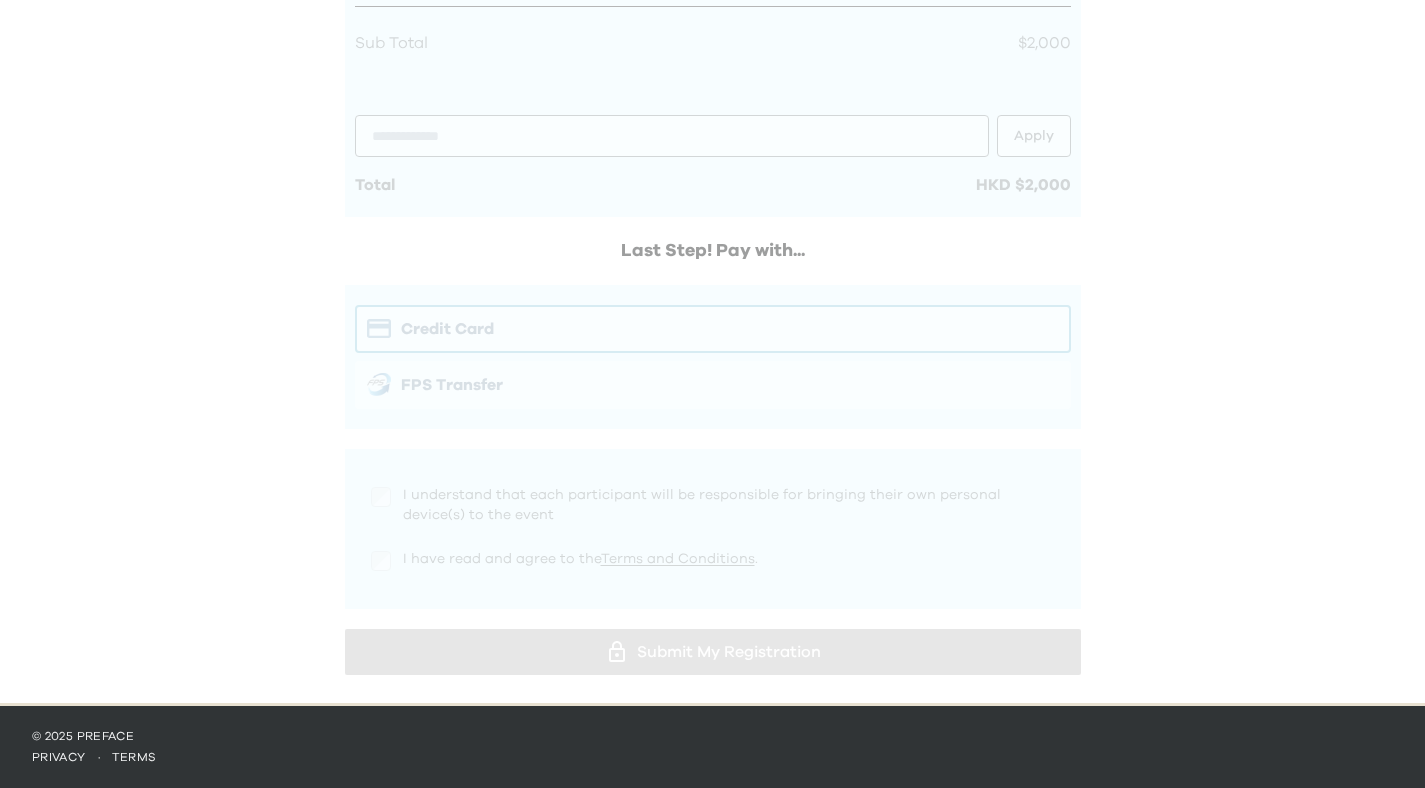 click on "Your Order Step 1:  Pay  to confirm your course(s) Step 2:  Schedule  your sessions M31 | 10+ | Python / Swift Ages 10+ HKD $2,000 Confirm Campus Location Campus PST Olympic Shop 118-119, 1/F, Olympian City 1, 11 Hoi Fai Road, Tai Kok Tsui | 大角咀海輝道11號奧海城一期1樓118 - 119號舖 *You will select specific dates and times for your course(s)  after  completing your purchase. Your login email is  willwillckt@gmail.com   Change Enter Student Details Add Summary Attending M31 | 10+ | Python / Swift Number of Module(s) 1 Date To be Scheduled After Payment Time Slot To be Scheduled After Payment Campus PST Olympic Sub Total $2,000 Apply Total HKD $2,000 Last Step! Pay with... Credit Card FPS Transfer I understand that each participant will be responsible for bringing their own personal device(s) to the event I have read and agree to the  Terms and Conditions . Submit My Registration" at bounding box center (712, -165) 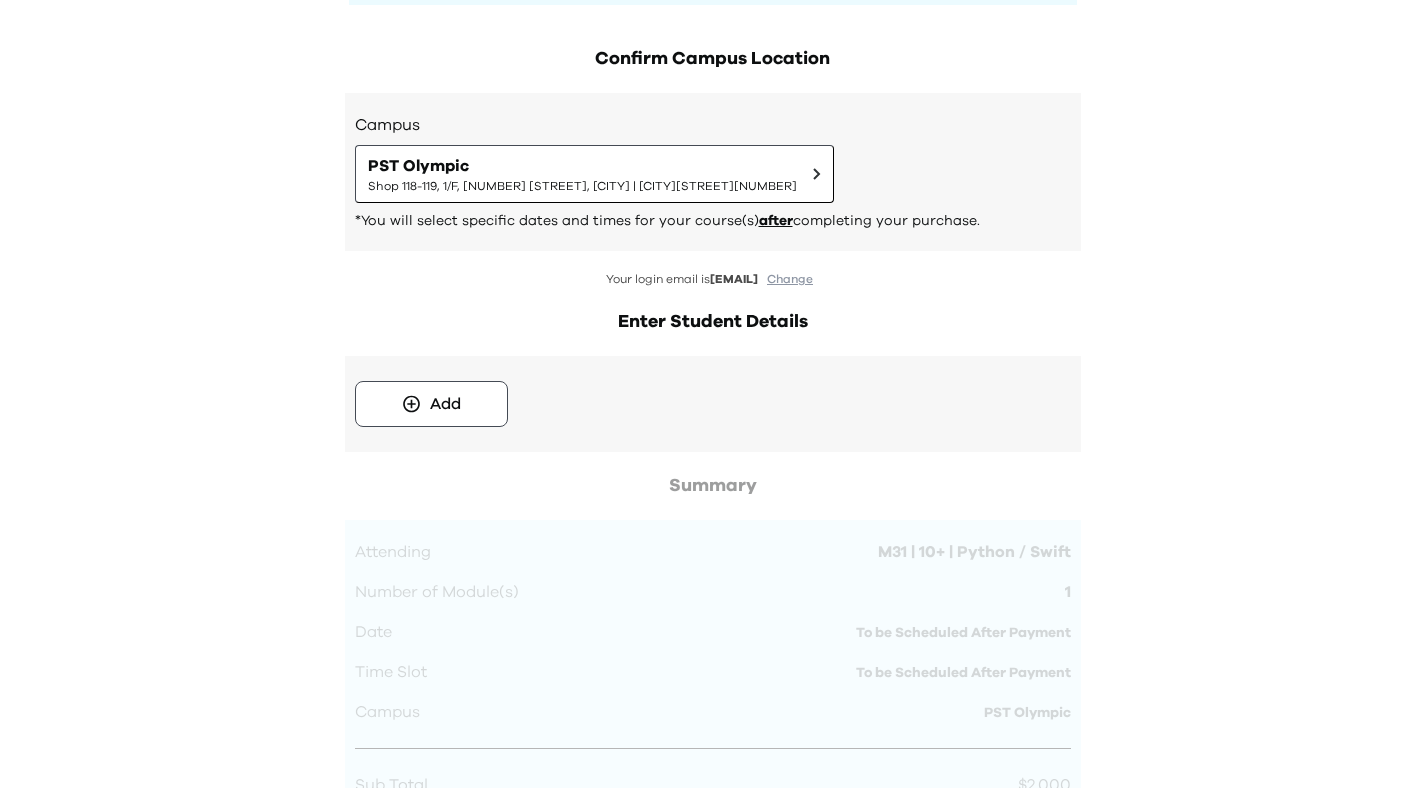 scroll, scrollTop: 252, scrollLeft: 0, axis: vertical 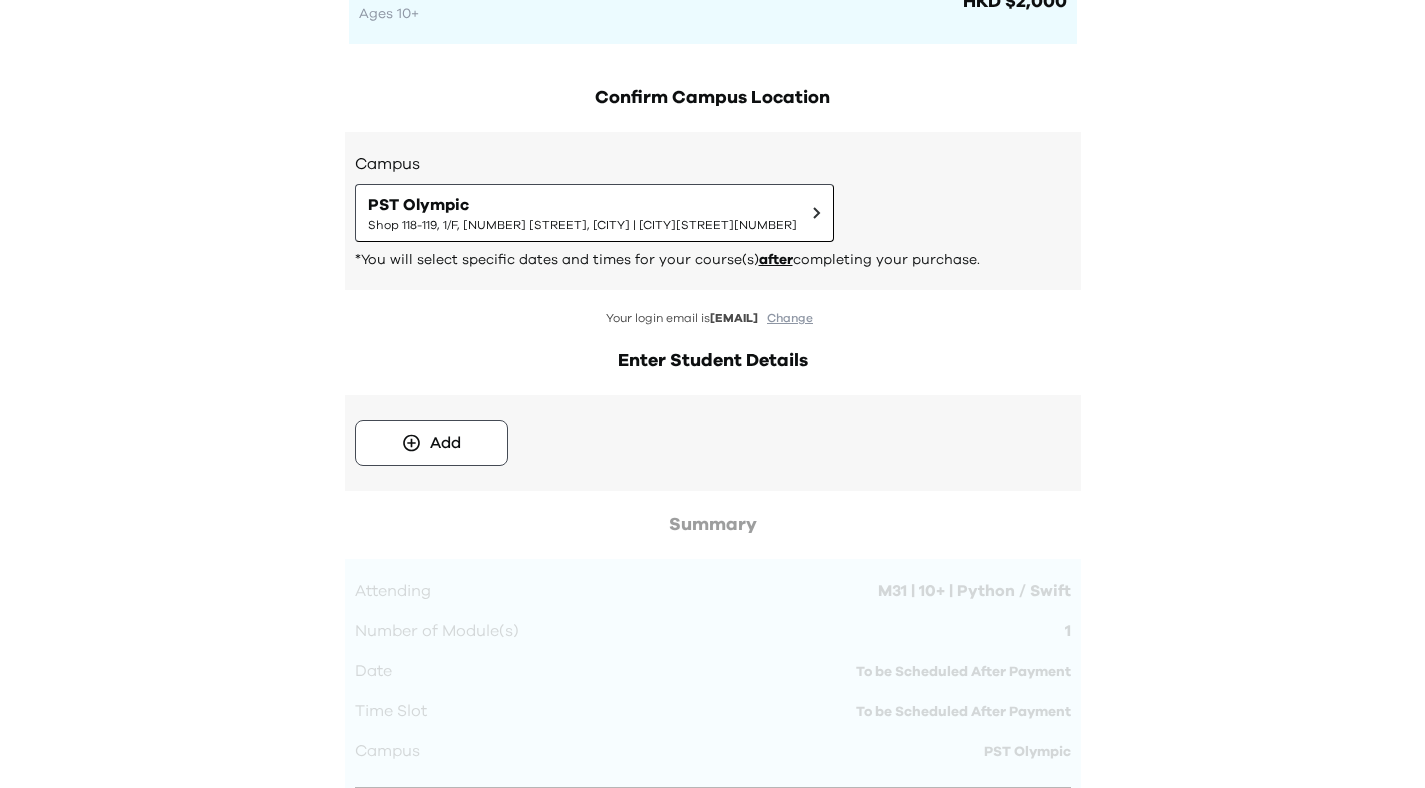 click on "Your Order Step 1:  Pay  to confirm your course(s) Step 2:  Schedule  your sessions M31 | 10+ | Python / Swift Ages 10+ HKD $2,000 Confirm Campus Location Campus PST Olympic Shop 118-119, 1/F, Olympian City 1, 11 Hoi Fai Road, Tai Kok Tsui | 大角咀海輝道11號奧海城一期1樓118 - 119號舖 *You will select specific dates and times for your course(s)  after  completing your purchase. Your login email is  willwillckt@gmail.com   Change Enter Student Details Add Summary Attending M31 | 10+ | Python / Swift Number of Module(s) 1 Date To be Scheduled After Payment Time Slot To be Scheduled After Payment Campus PST Olympic Sub Total $2,000 Apply Total HKD $2,000 Last Step! Pay with... Credit Card FPS Transfer I understand that each participant will be responsible for bringing their own personal device(s) to the event I have read and agree to the  Terms and Conditions . Submit My Registration" at bounding box center (712, 616) 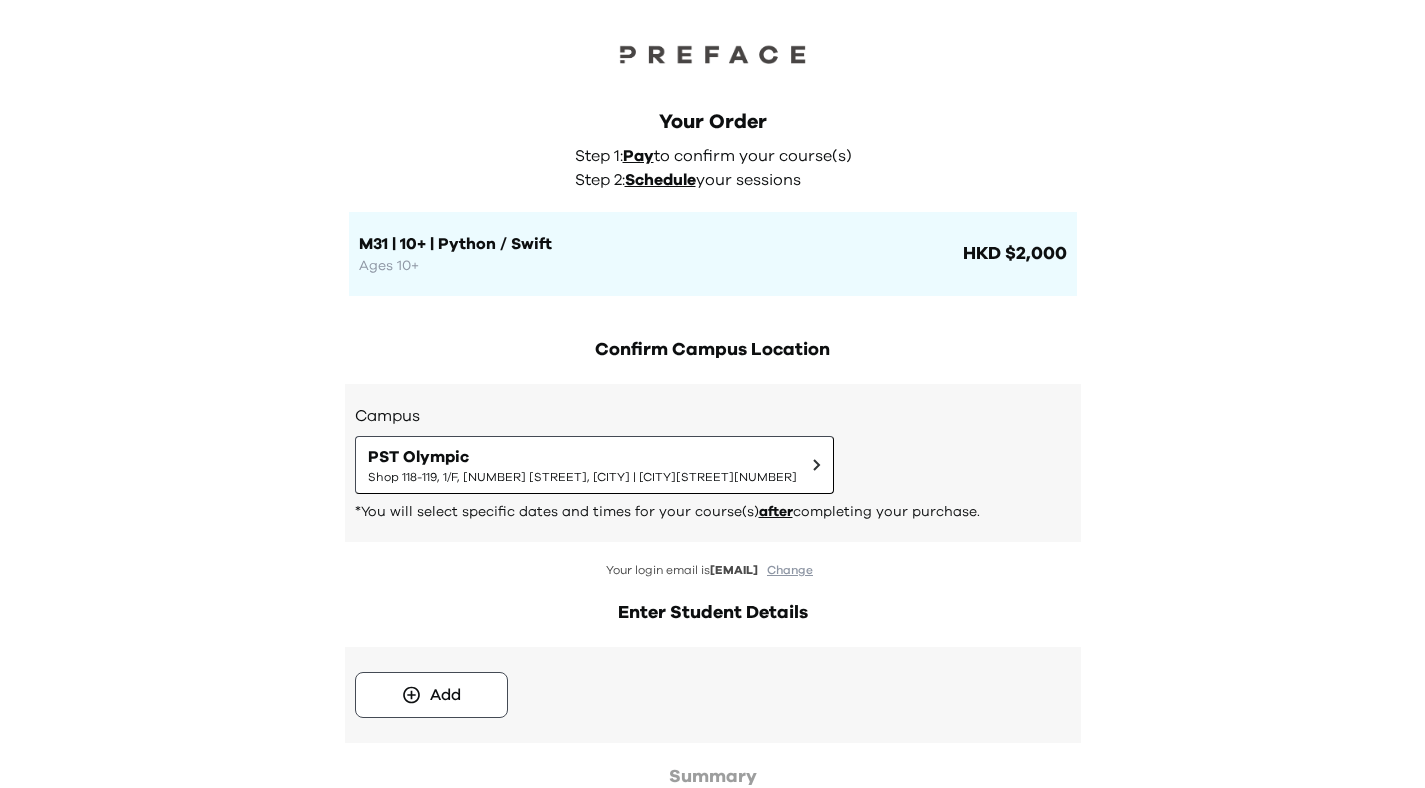click on "Your Order Step 1:  Pay  to confirm your course(s) Step 2:  Schedule  your sessions M31 | 10+ | Python / Swift Ages 10+ HKD $2,000 Confirm Campus Location Campus PST Olympic Shop 118-119, 1/F, Olympian City 1, 11 Hoi Fai Road, Tai Kok Tsui | 大角咀海輝道11號奧海城一期1樓118 - 119號舖 *You will select specific dates and times for your course(s)  after  completing your purchase. Your login email is  willwillckt@gmail.com   Change Enter Student Details Add Summary Attending M31 | 10+ | Python / Swift Number of Module(s) 1 Date To be Scheduled After Payment Time Slot To be Scheduled After Payment Campus PST Olympic Sub Total $2,000 Apply Total HKD $2,000 Last Step! Pay with... Credit Card FPS Transfer I understand that each participant will be responsible for bringing their own personal device(s) to the event I have read and agree to the  Terms and Conditions . Submit My Registration" at bounding box center (712, 868) 